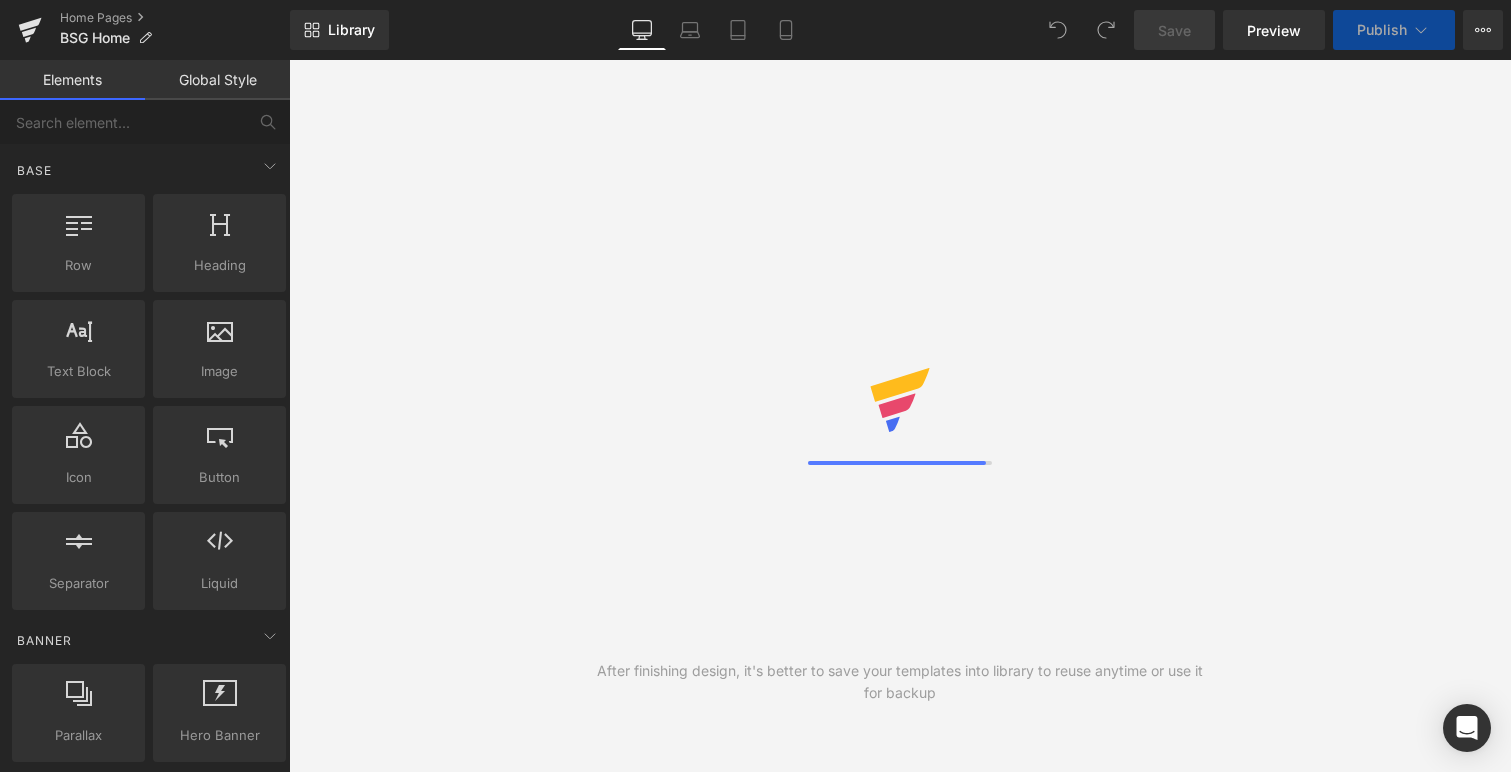scroll, scrollTop: 0, scrollLeft: 0, axis: both 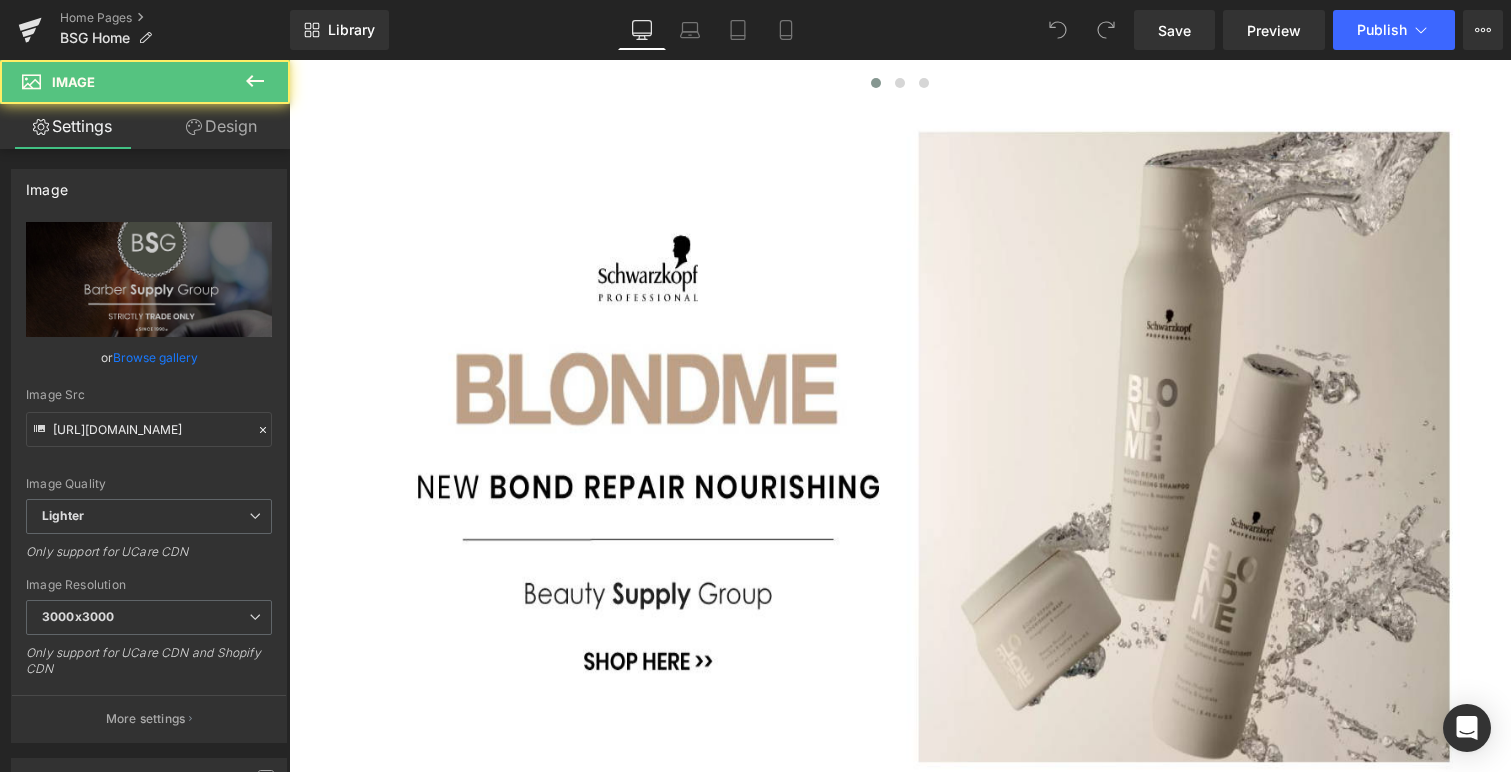click at bounding box center [899, 1129] 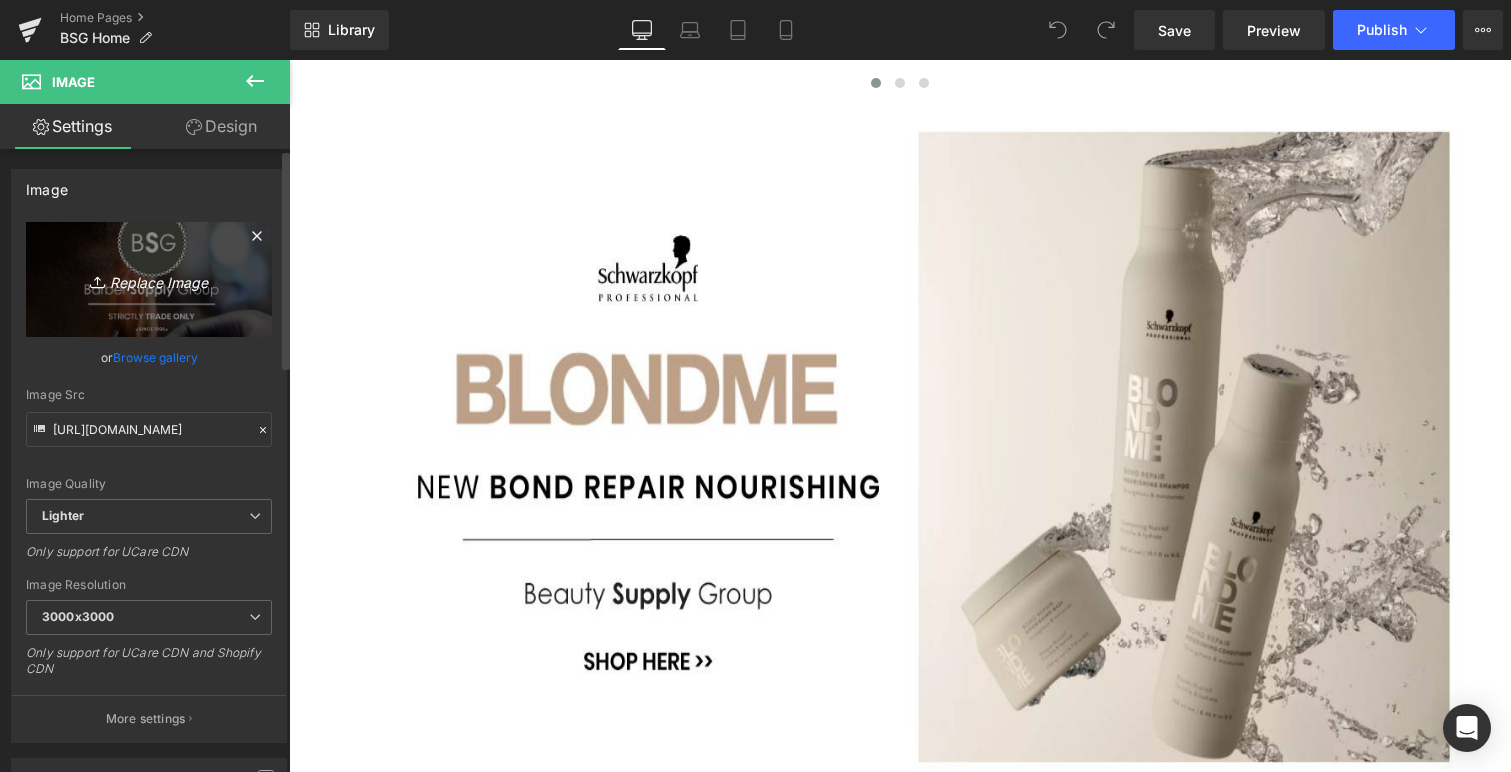 click on "Replace Image" at bounding box center [149, 279] 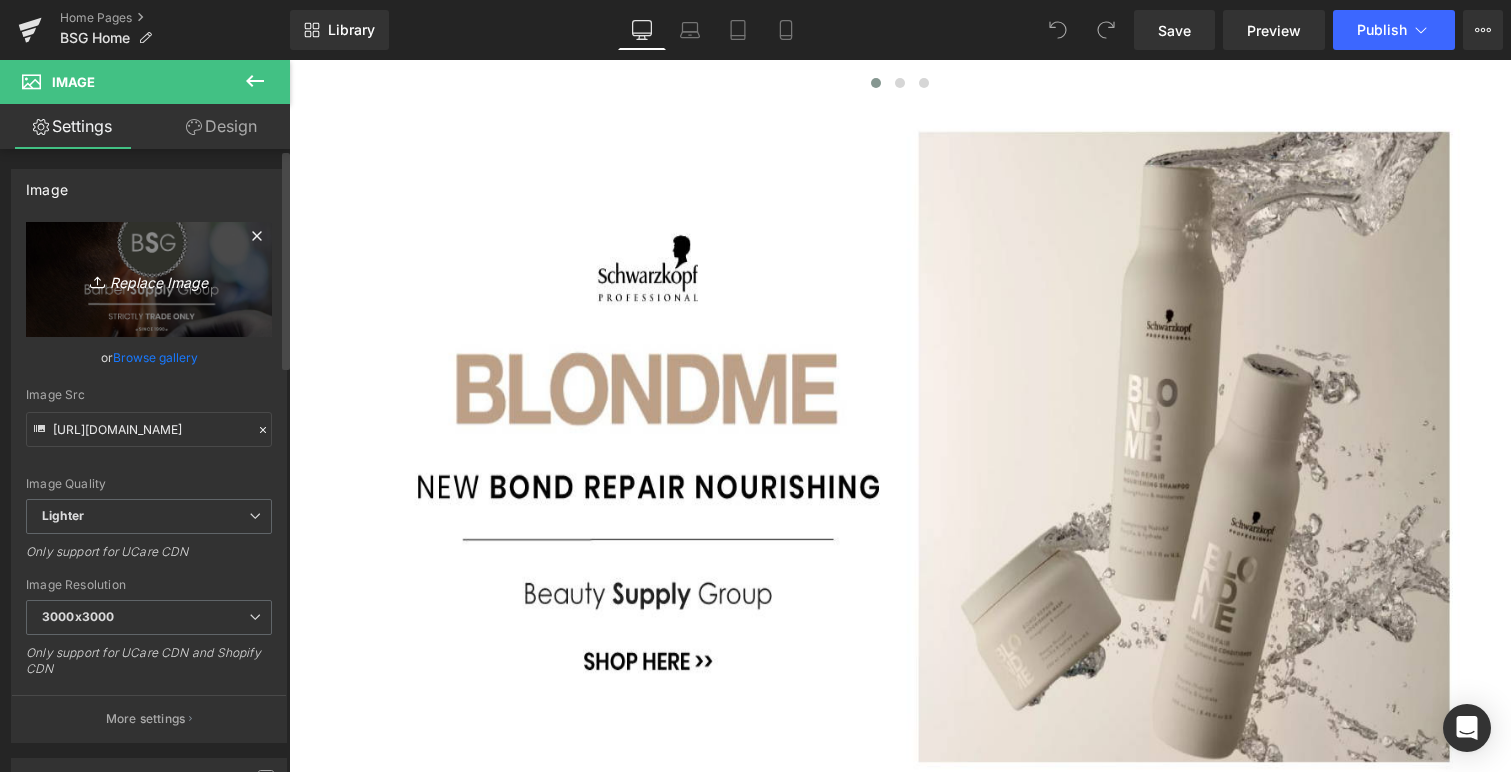 type on "C:\fakepath\BarberSG-TILEWAHL.jpg" 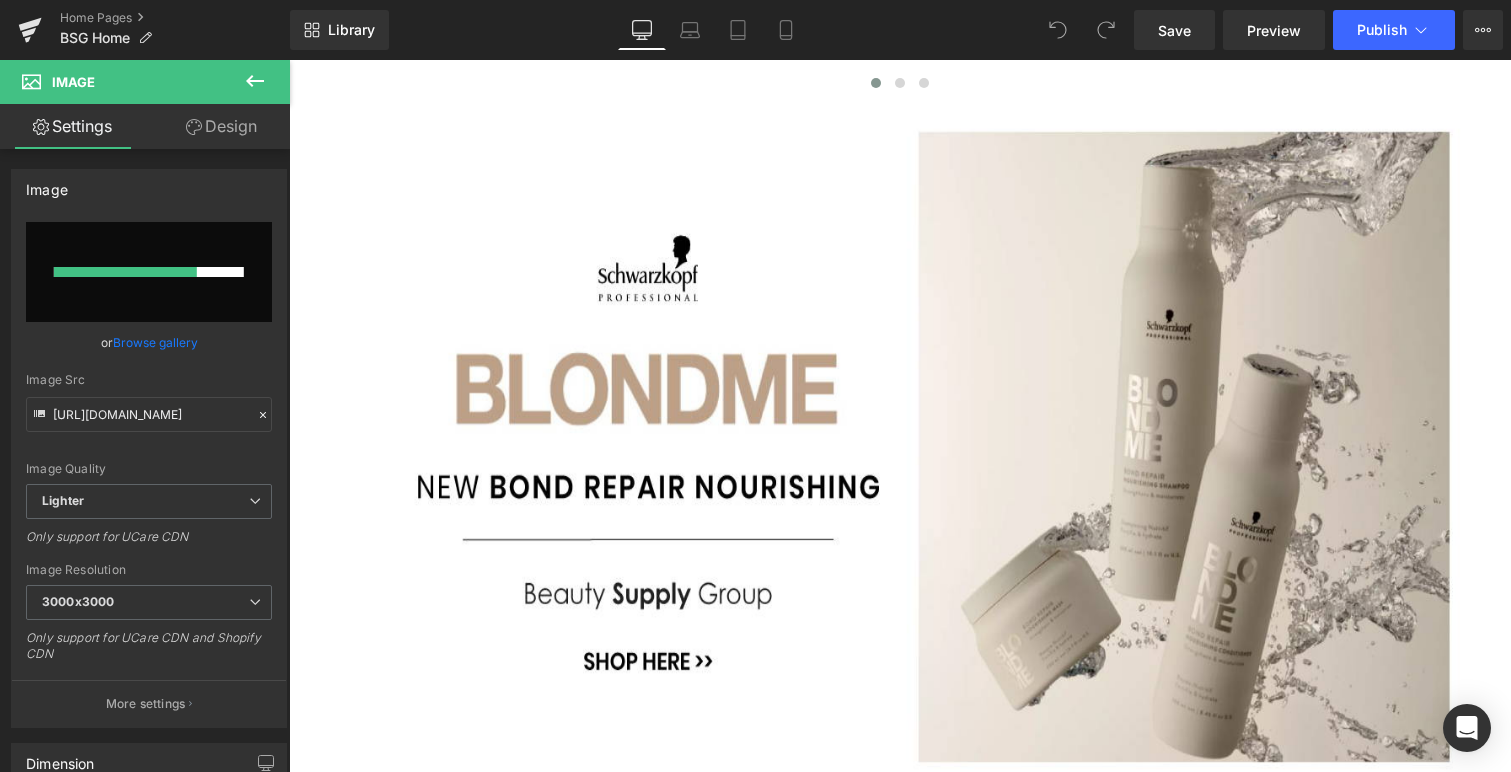 type 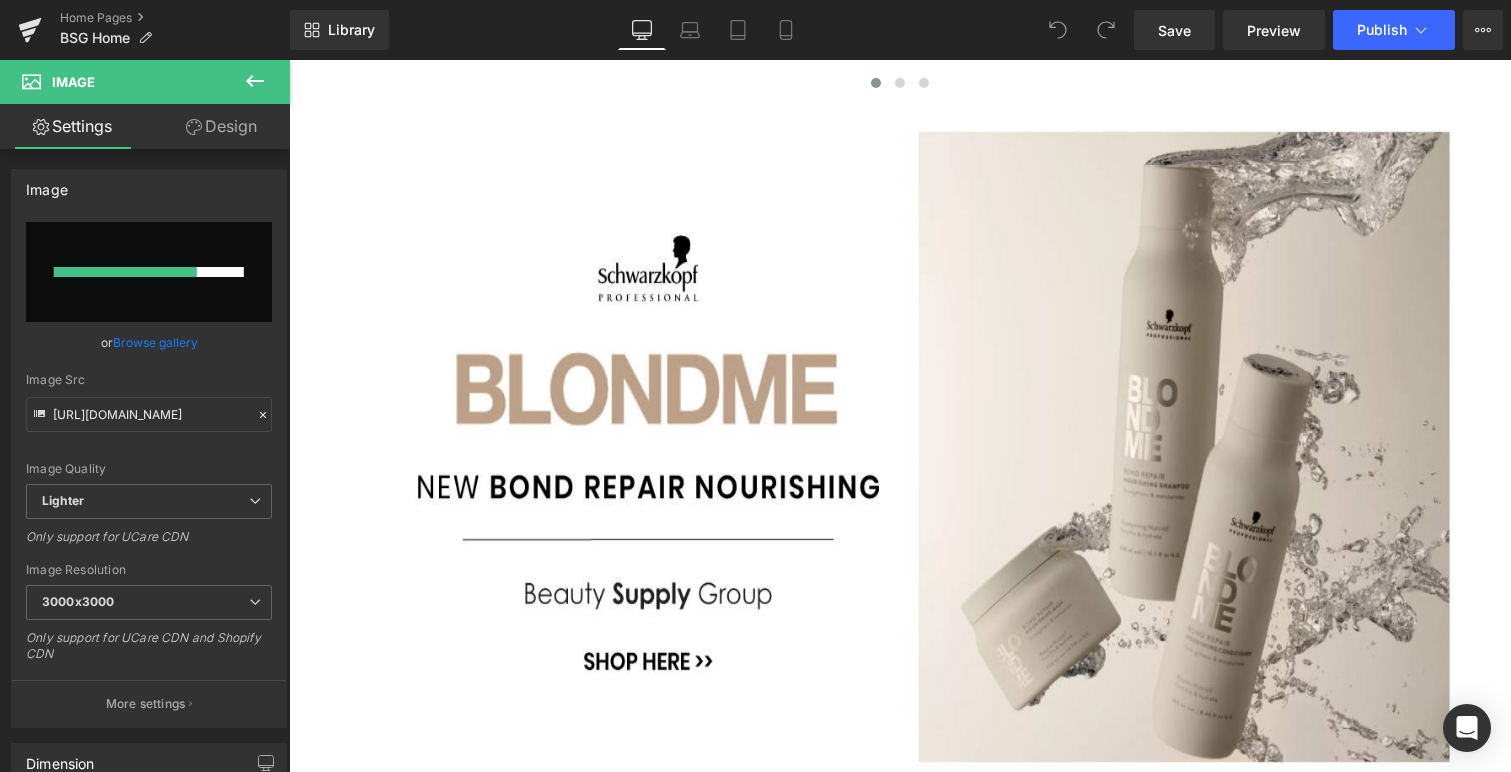 type on "[URL][DOMAIN_NAME]" 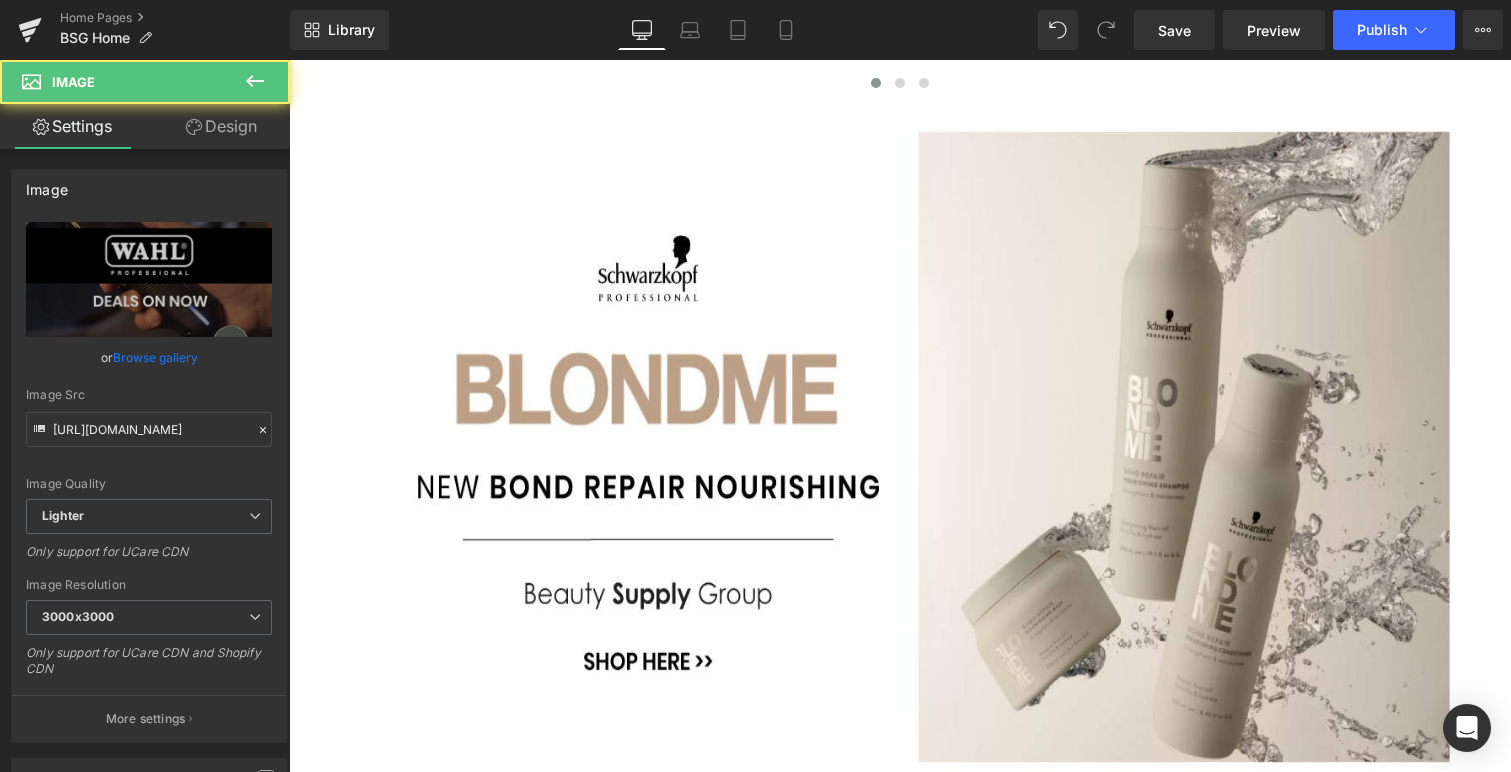 click at bounding box center (899, 1451) 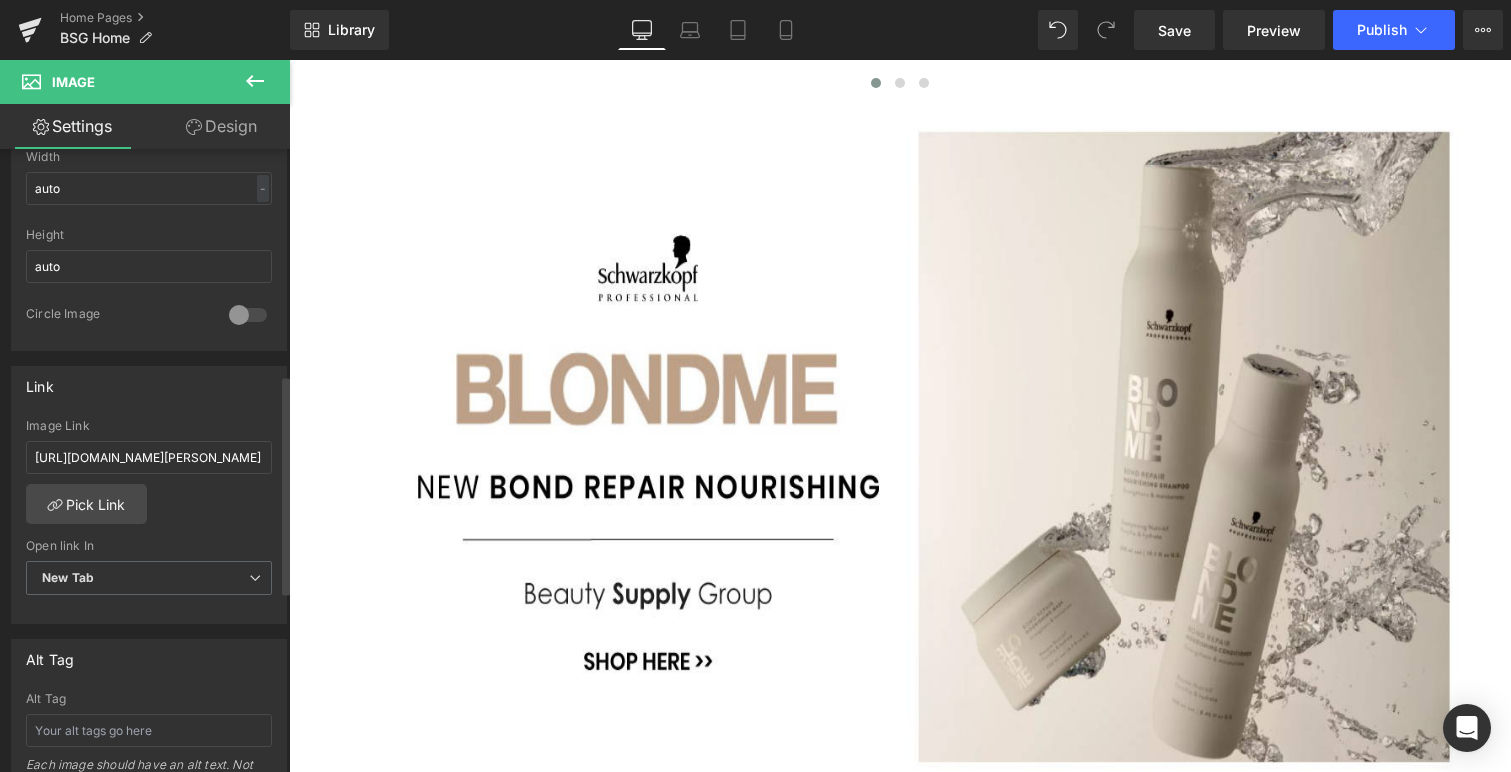 scroll, scrollTop: 710, scrollLeft: 0, axis: vertical 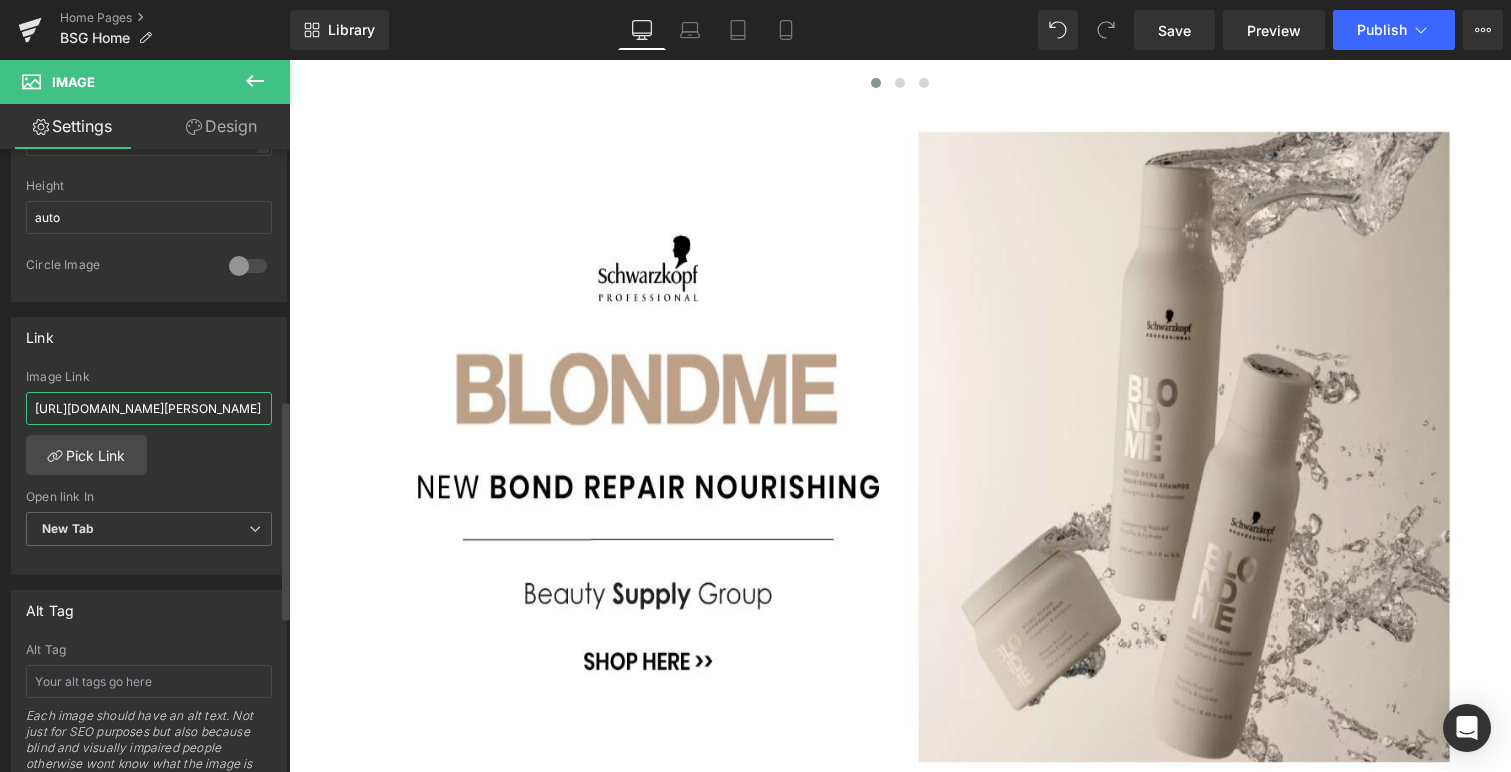 click on "[URL][DOMAIN_NAME][PERSON_NAME]" at bounding box center [149, 408] 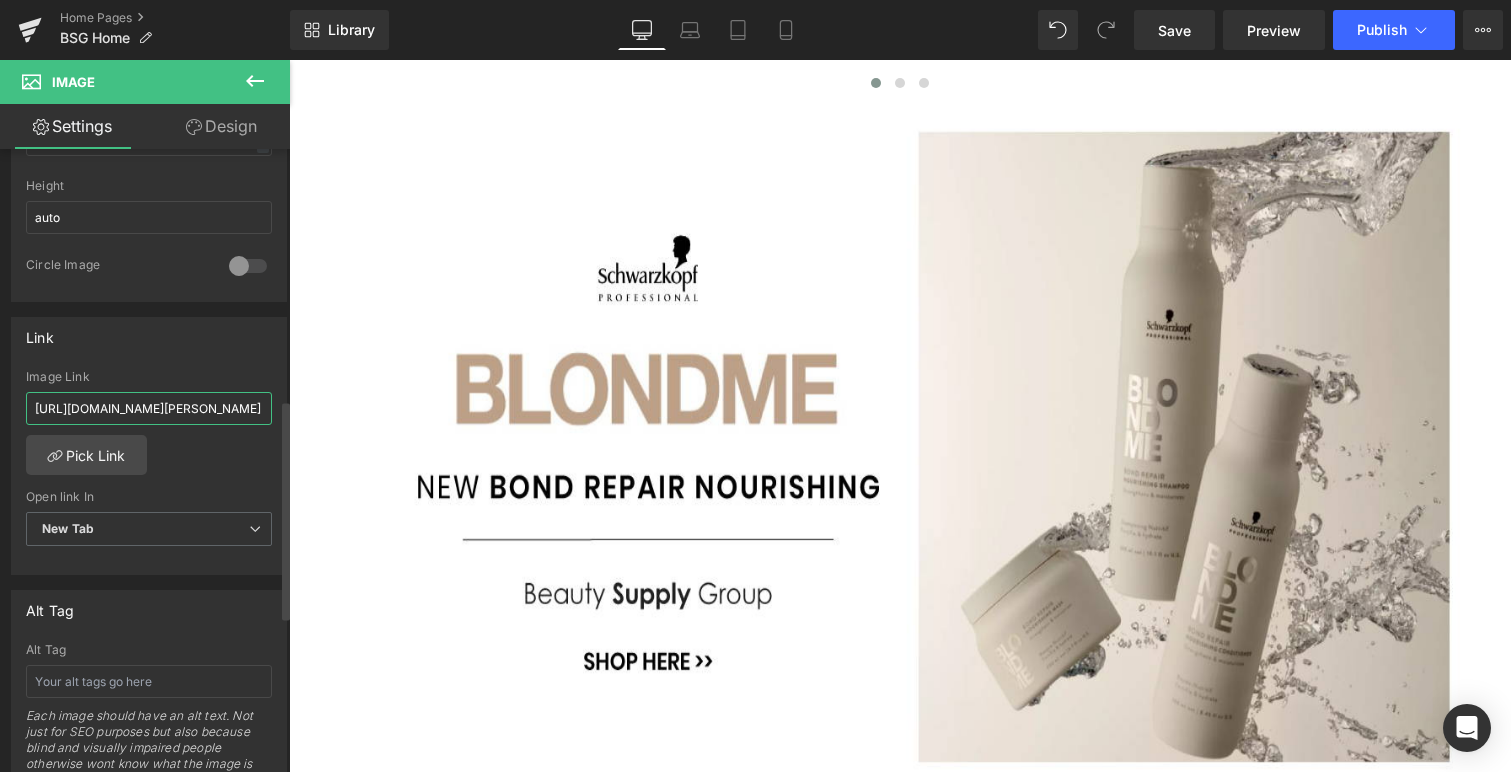 click on "[URL][DOMAIN_NAME][PERSON_NAME]" at bounding box center (149, 408) 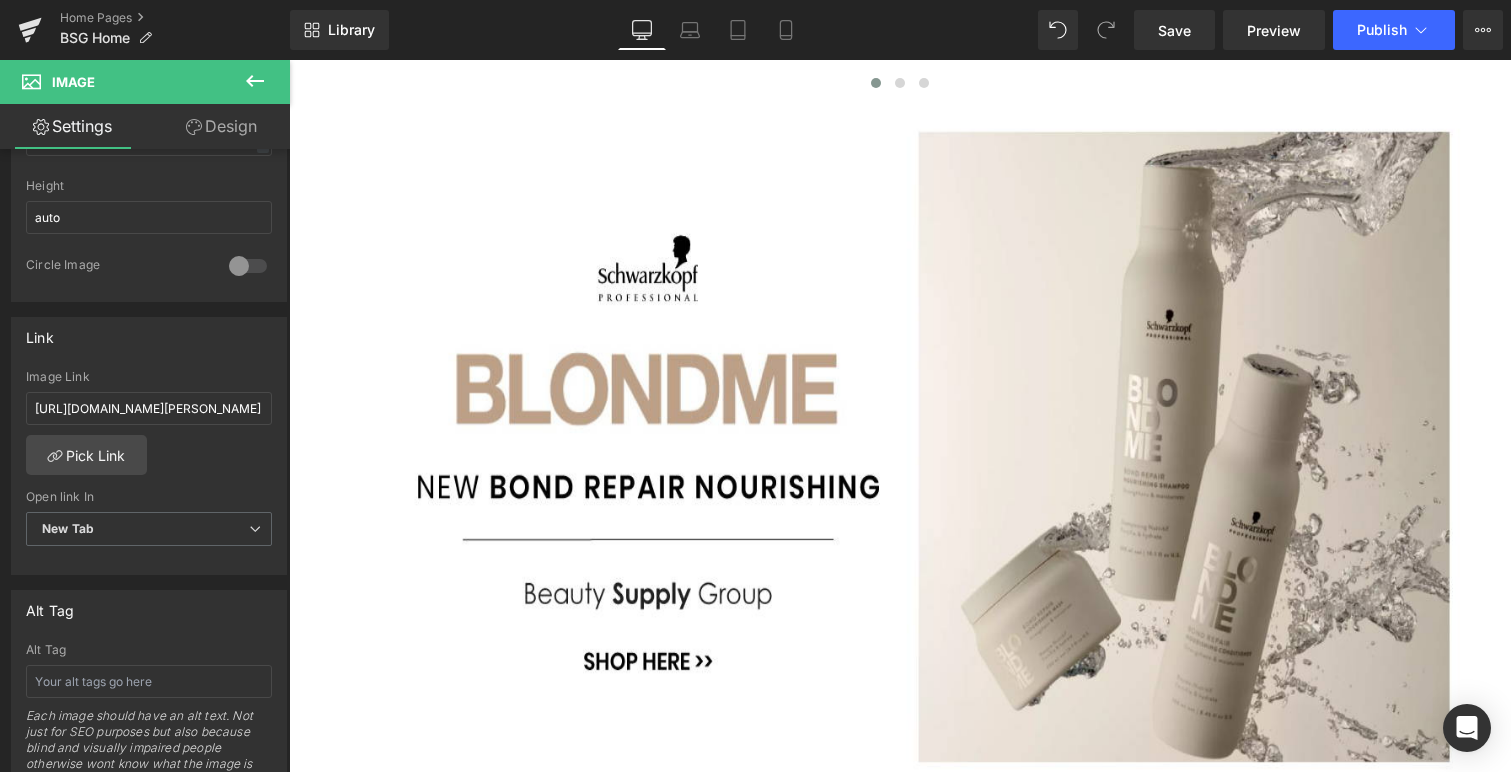 click at bounding box center (594, 2343) 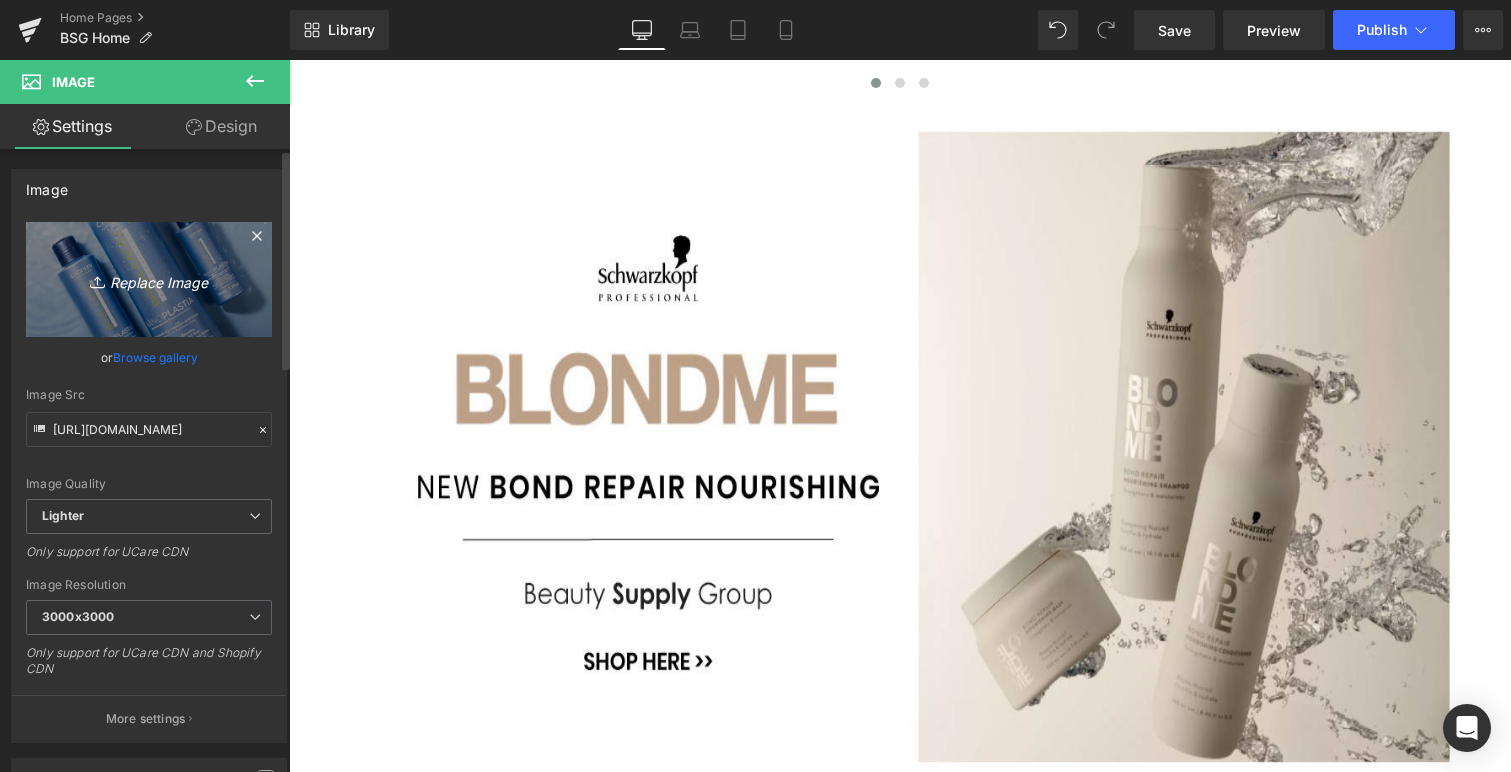 click on "Replace Image" at bounding box center (149, 279) 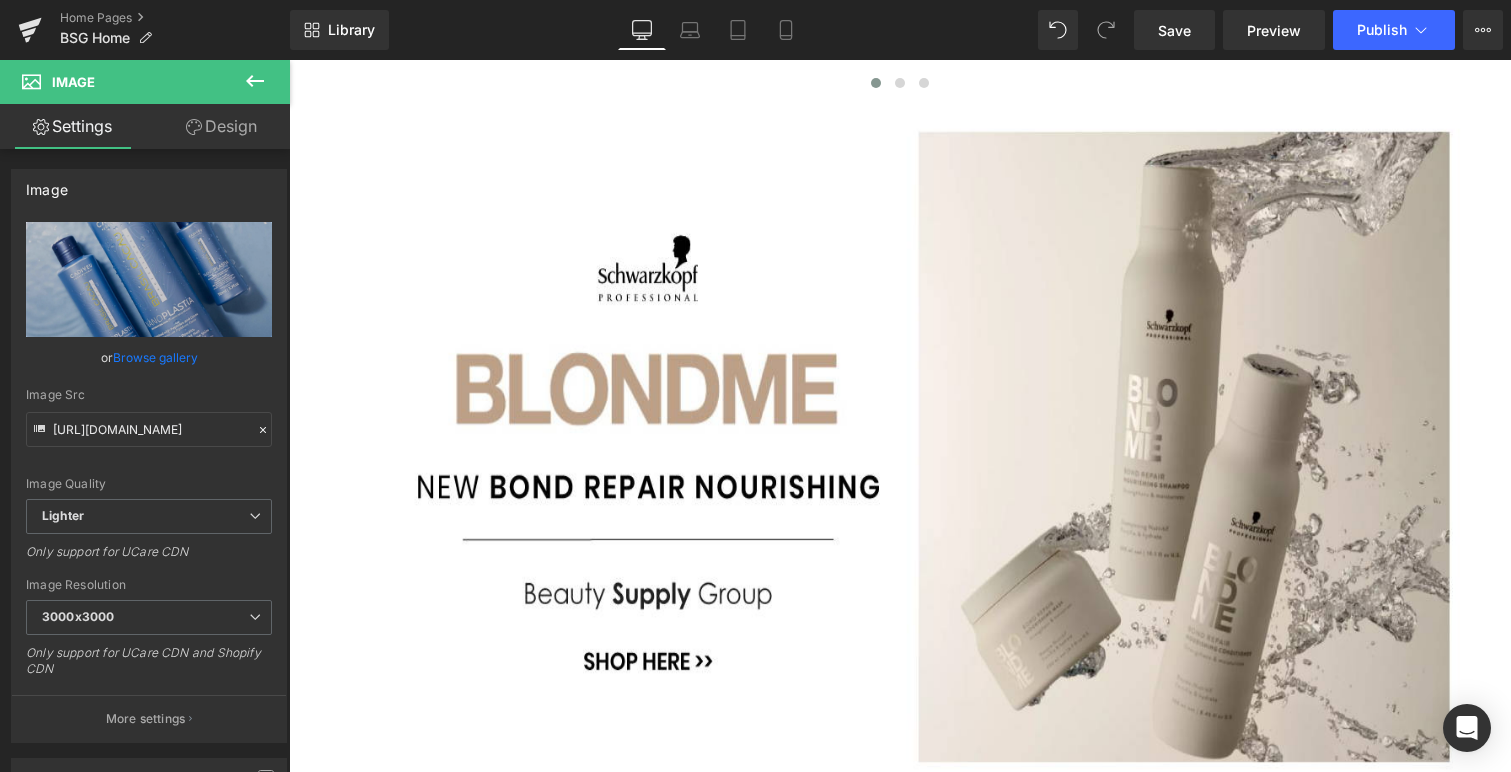 click at bounding box center [594, 2343] 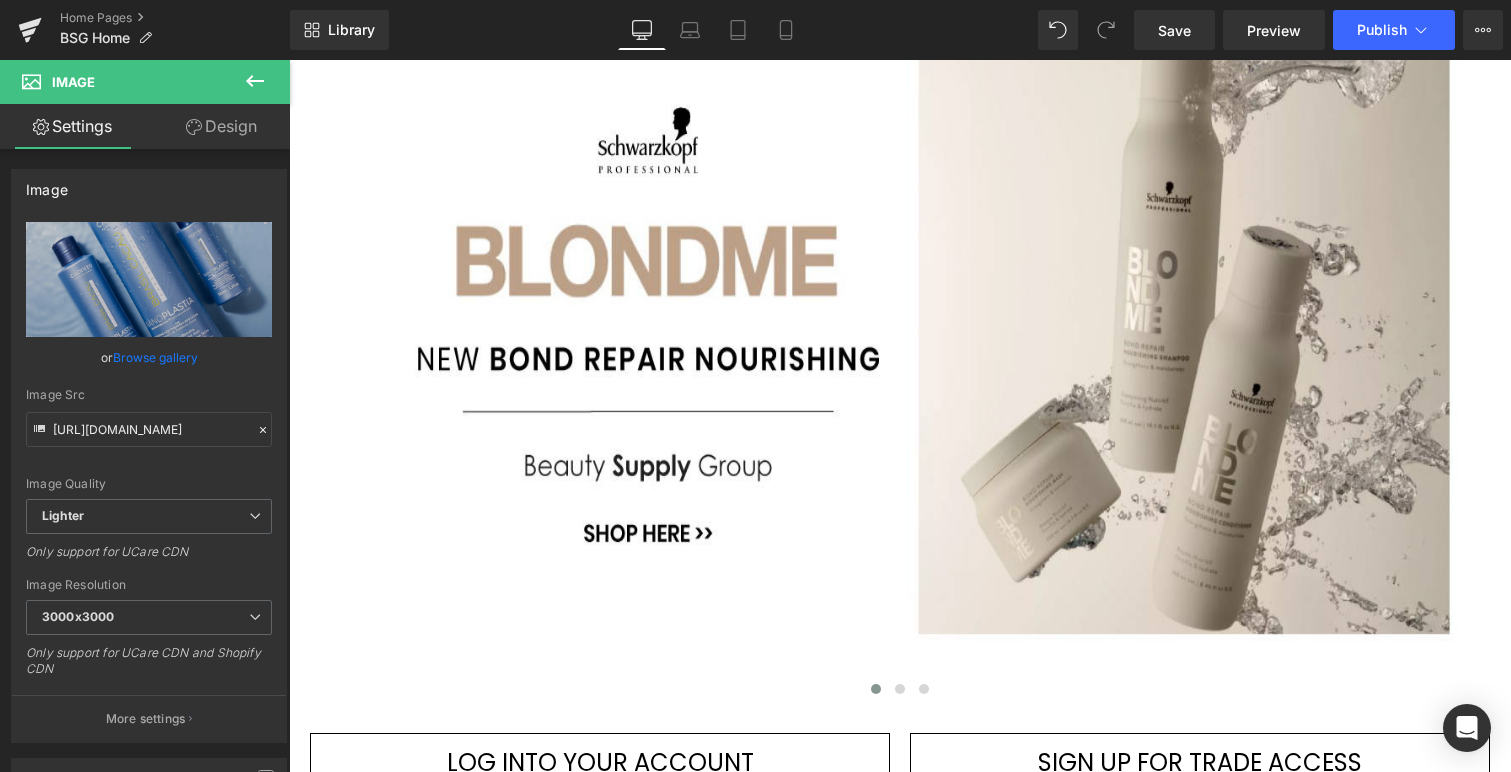 scroll, scrollTop: 1145, scrollLeft: 0, axis: vertical 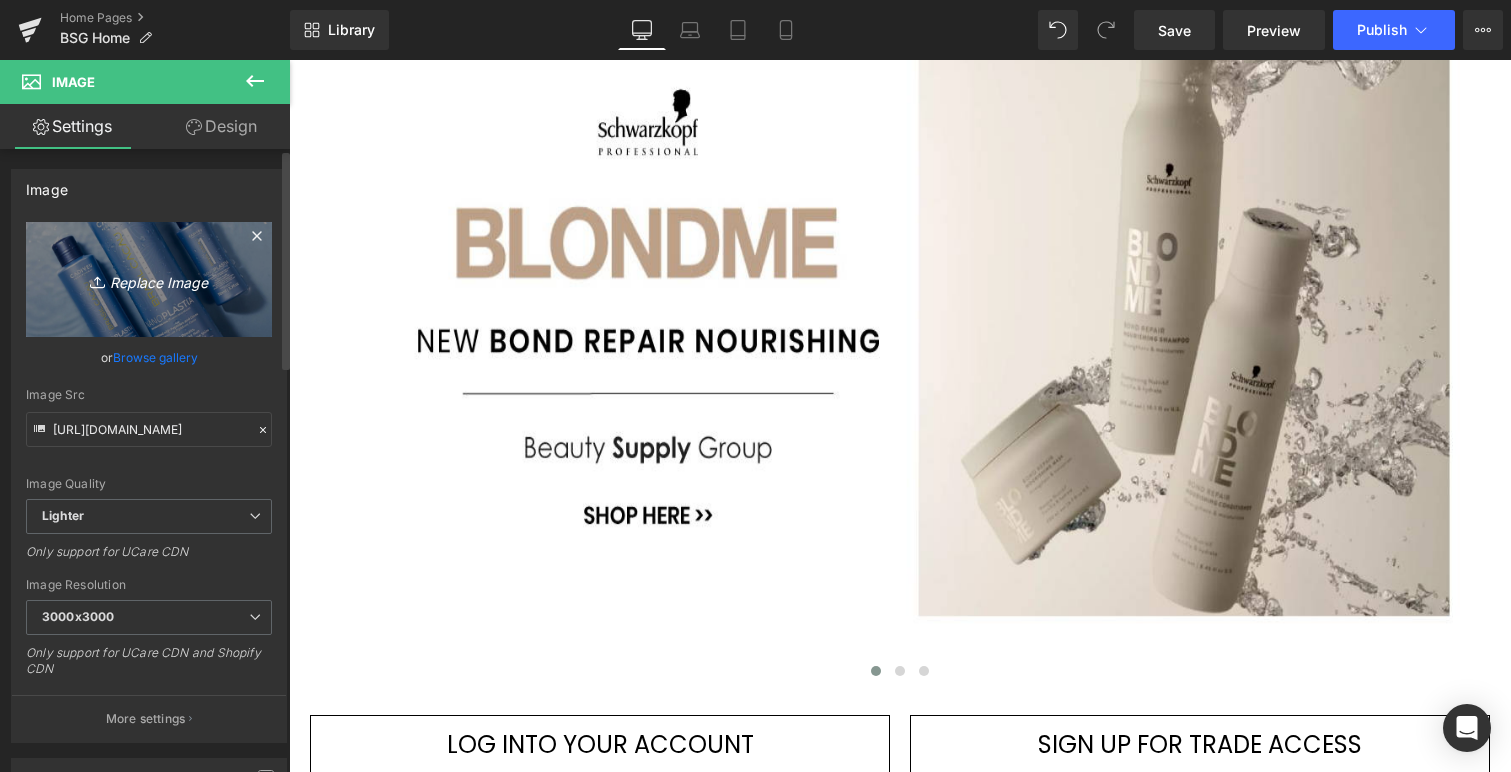 click on "Replace Image" at bounding box center (149, 279) 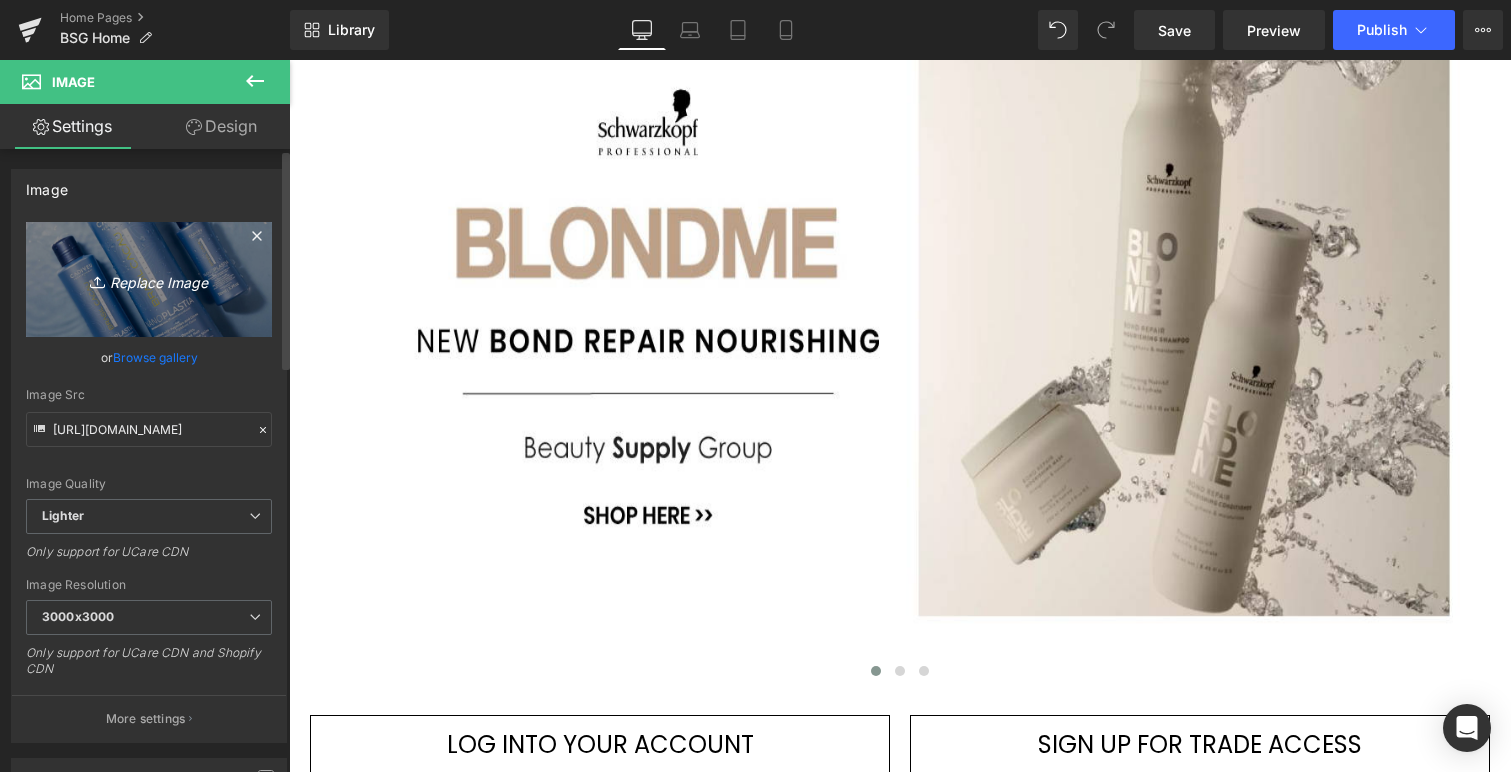 type on "C:\fakepath\kaaral 22.jpg" 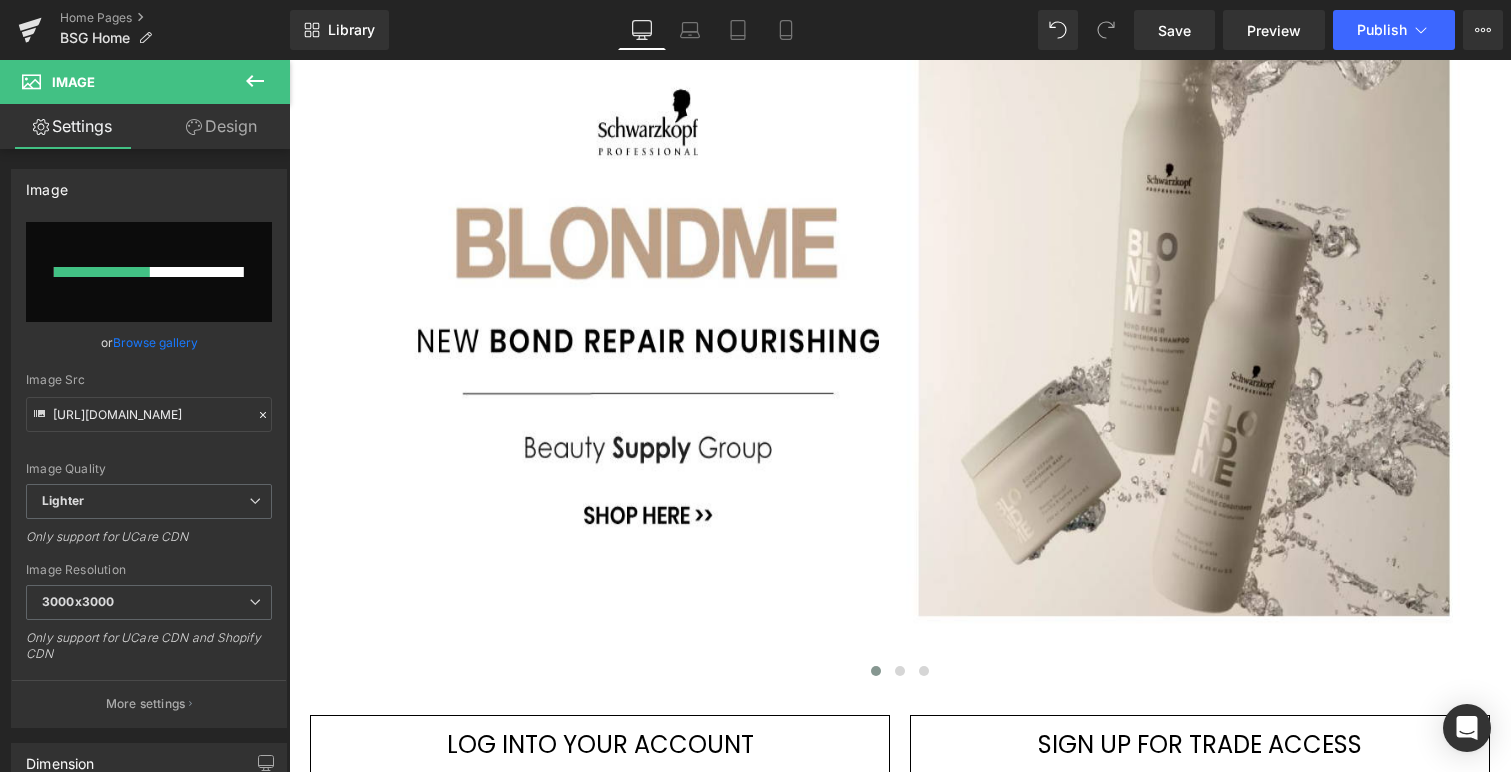 type 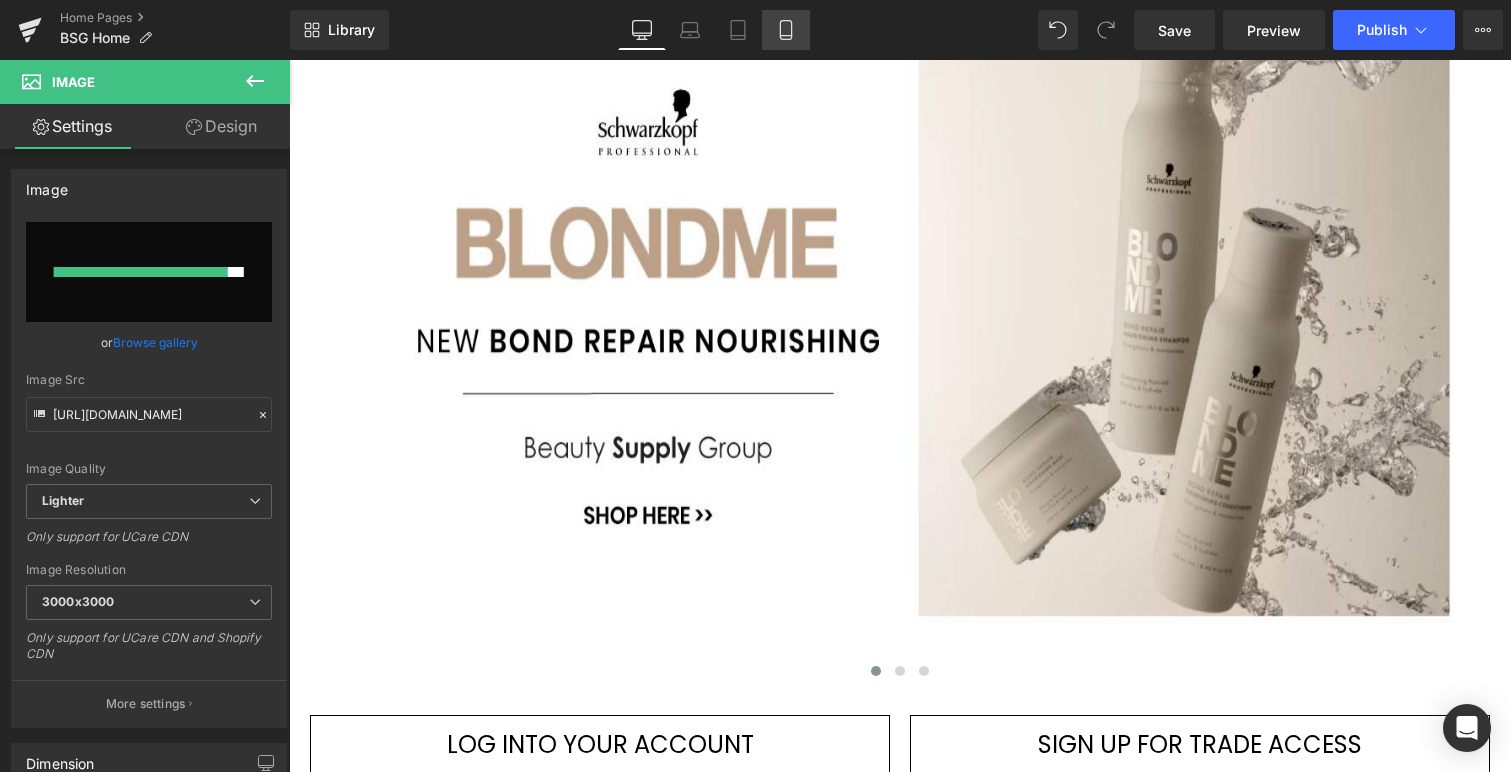 type on "[URL][DOMAIN_NAME]" 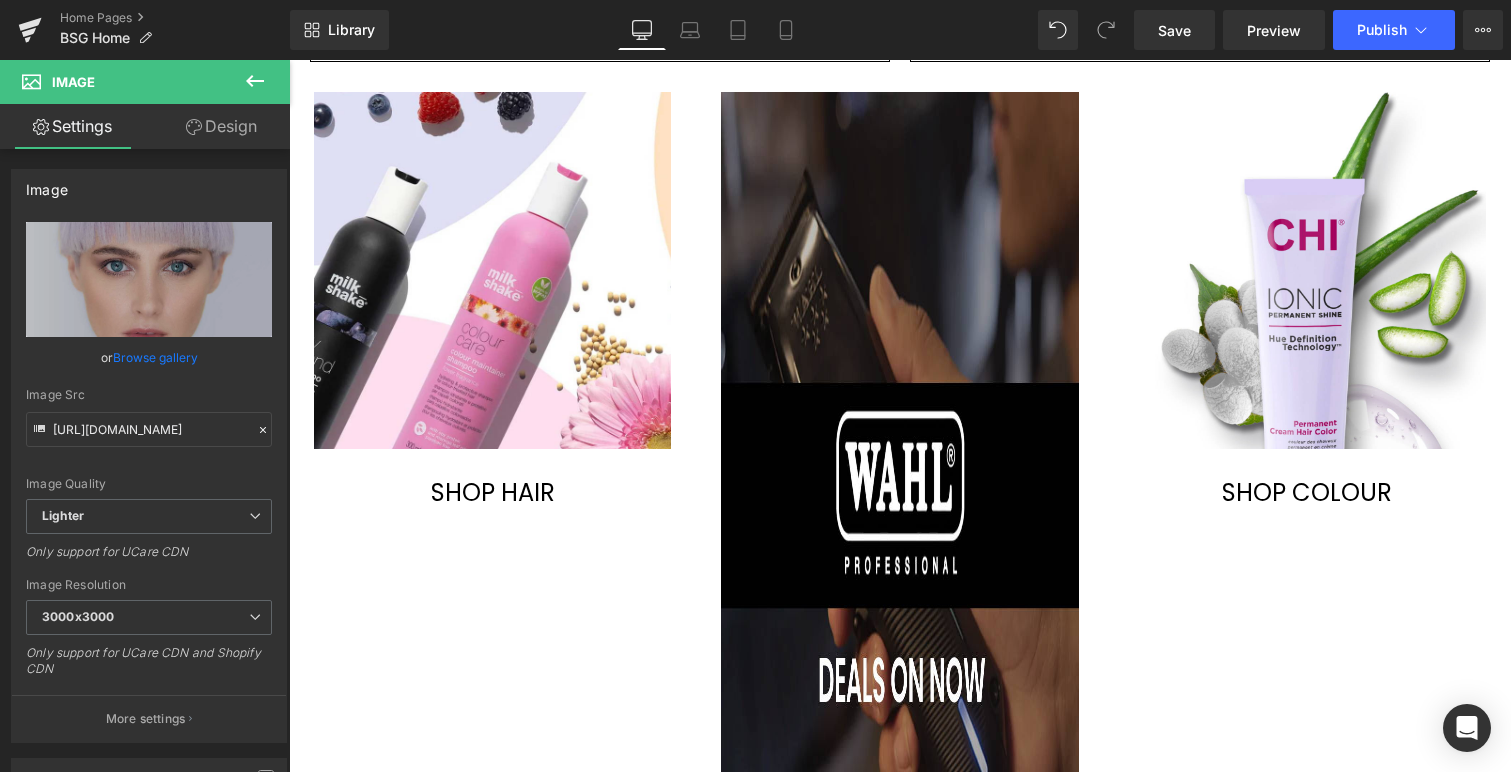 scroll, scrollTop: 1882, scrollLeft: 0, axis: vertical 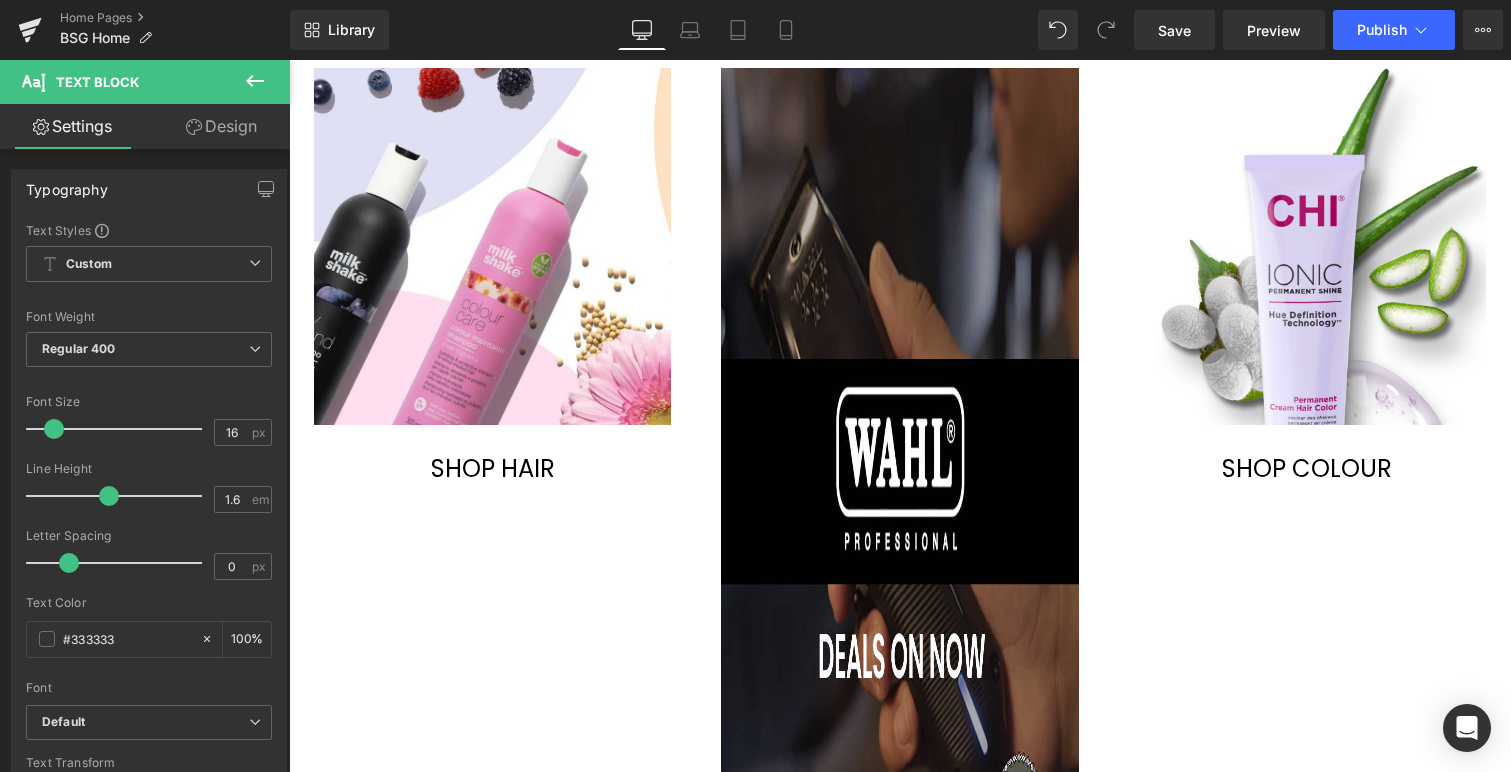 drag, startPoint x: 320, startPoint y: 230, endPoint x: 588, endPoint y: 232, distance: 268.00748 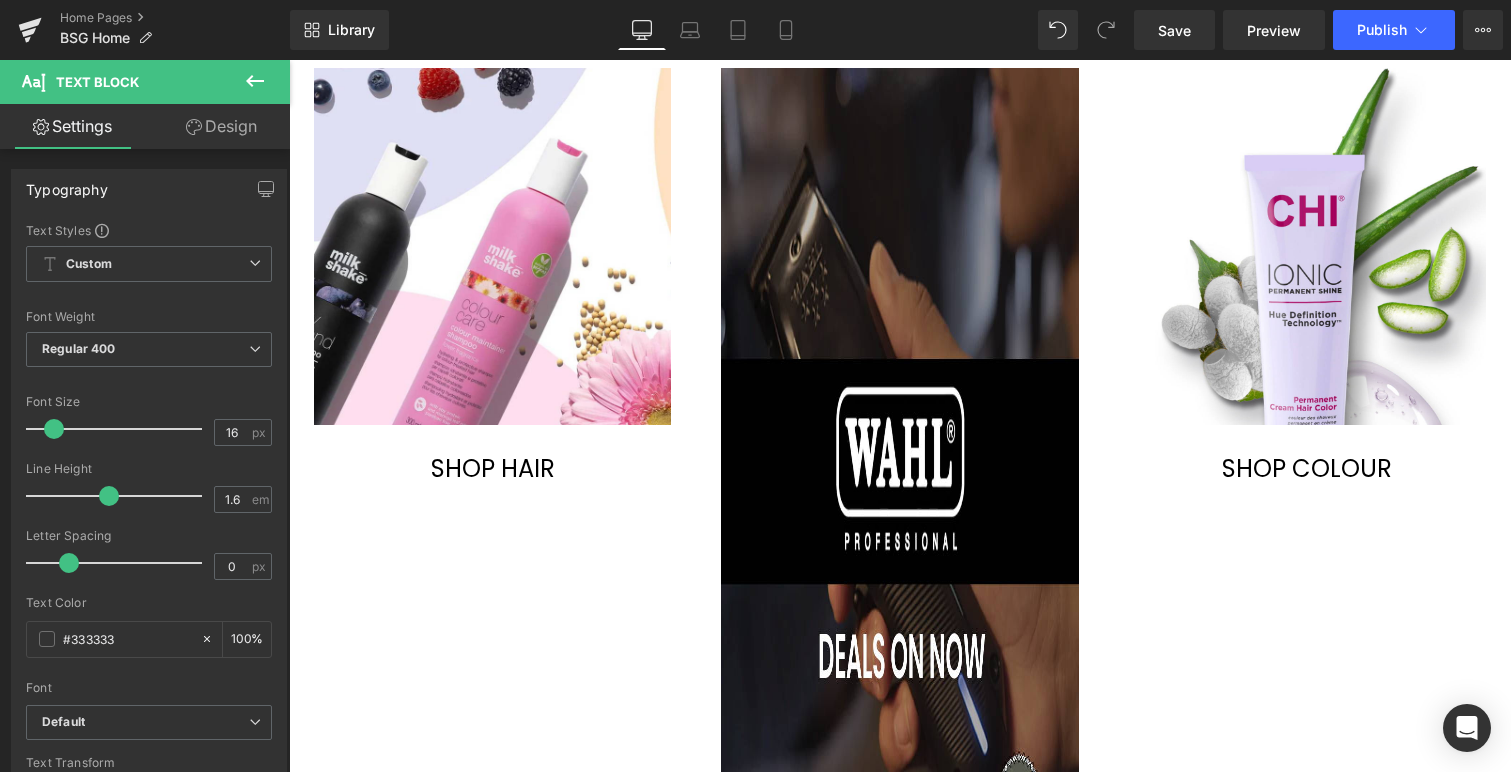 click on "NEW [GEOGRAPHIC_DATA] CACAU NANOPLASTIA ~" at bounding box center [540, 2374] 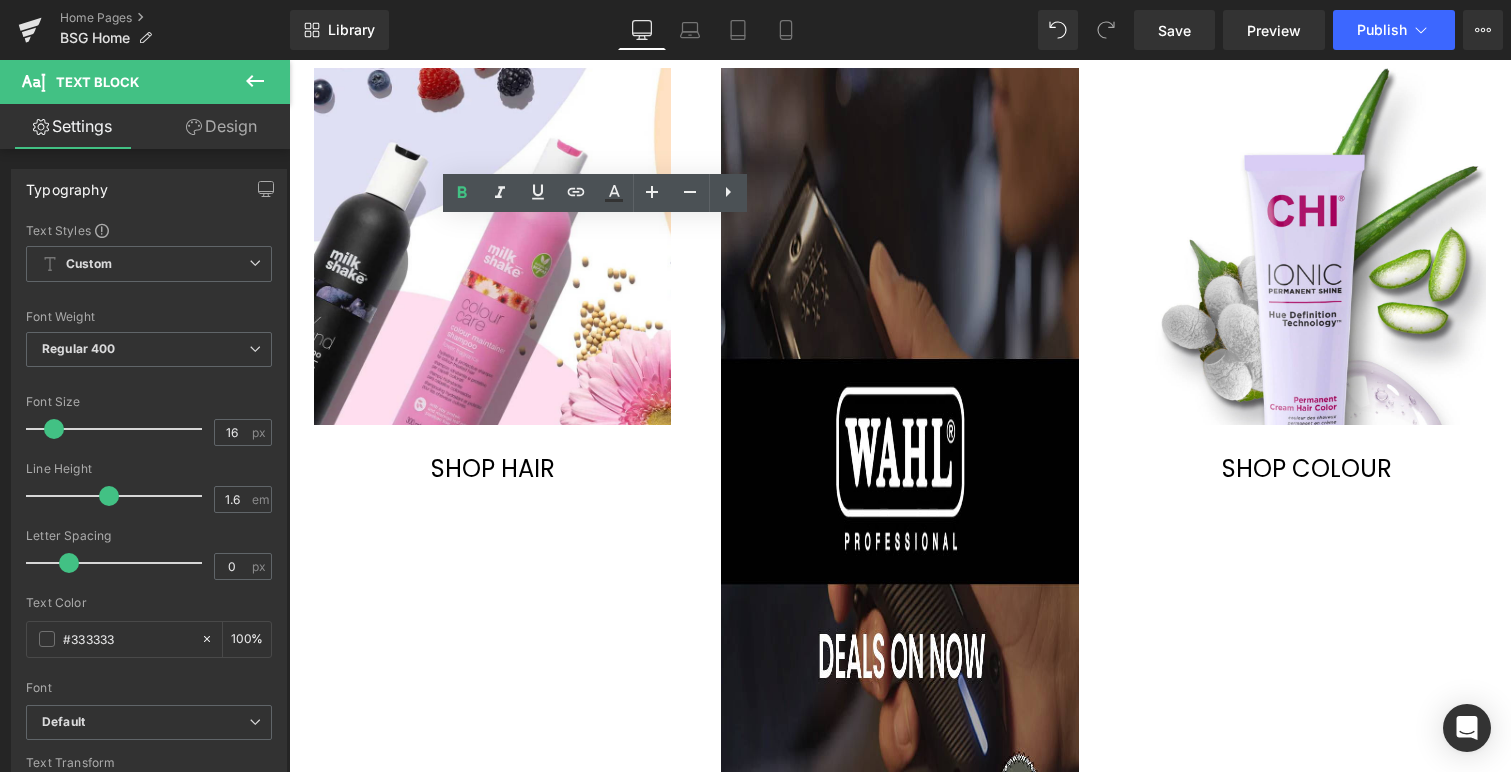 drag, startPoint x: 579, startPoint y: 232, endPoint x: 311, endPoint y: 228, distance: 268.02985 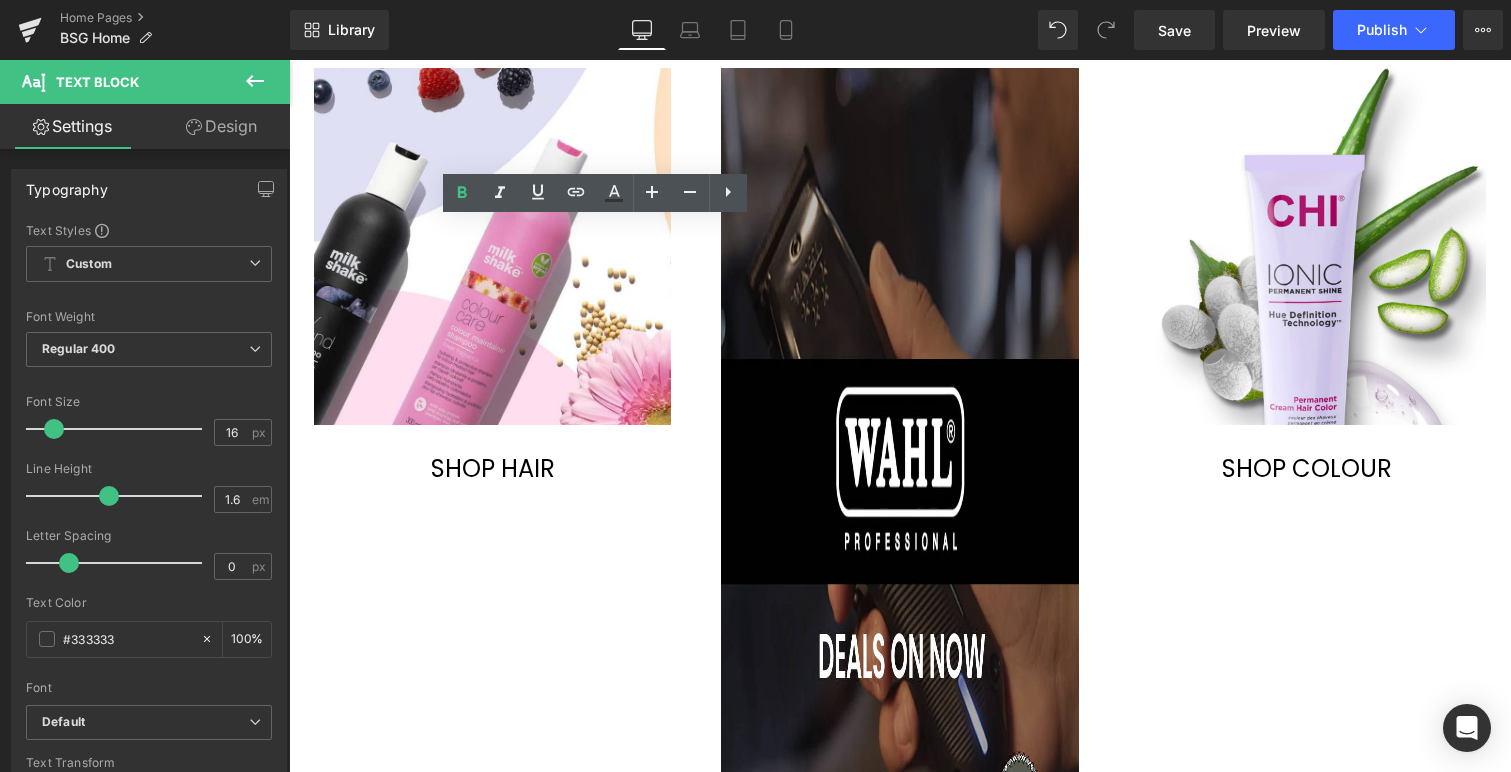 click on "NEW [GEOGRAPHIC_DATA] CACAU NANOPLASTIA ~  TECHNOLOGY AND NUTRITION FOR FLAWLESS STRAIGHTENING   ~    SHOP THE RANGE HERE." at bounding box center (594, 2400) 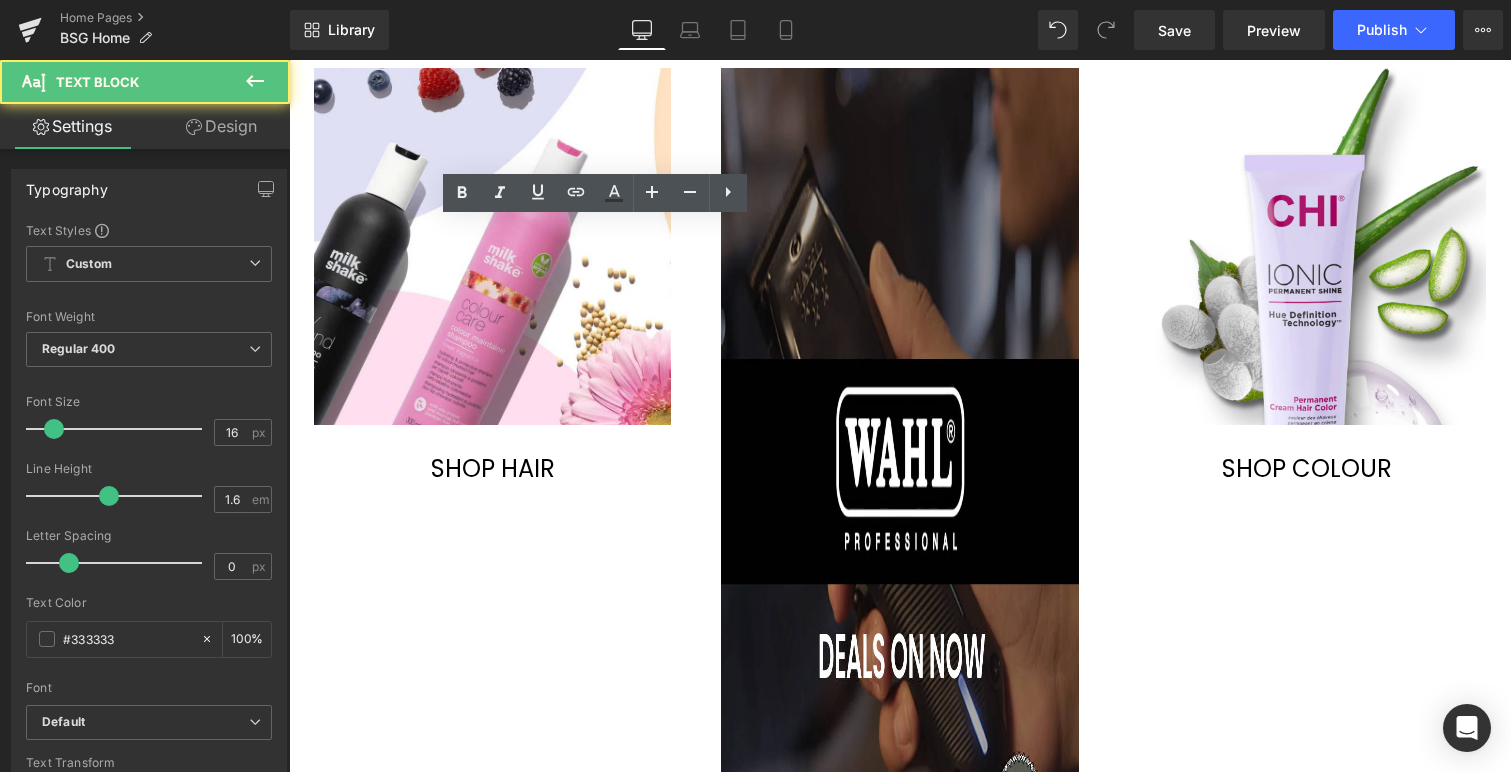 click on "NEW [GEOGRAPHIC_DATA] CACAU NANOPLASTIA ~" at bounding box center (540, 2374) 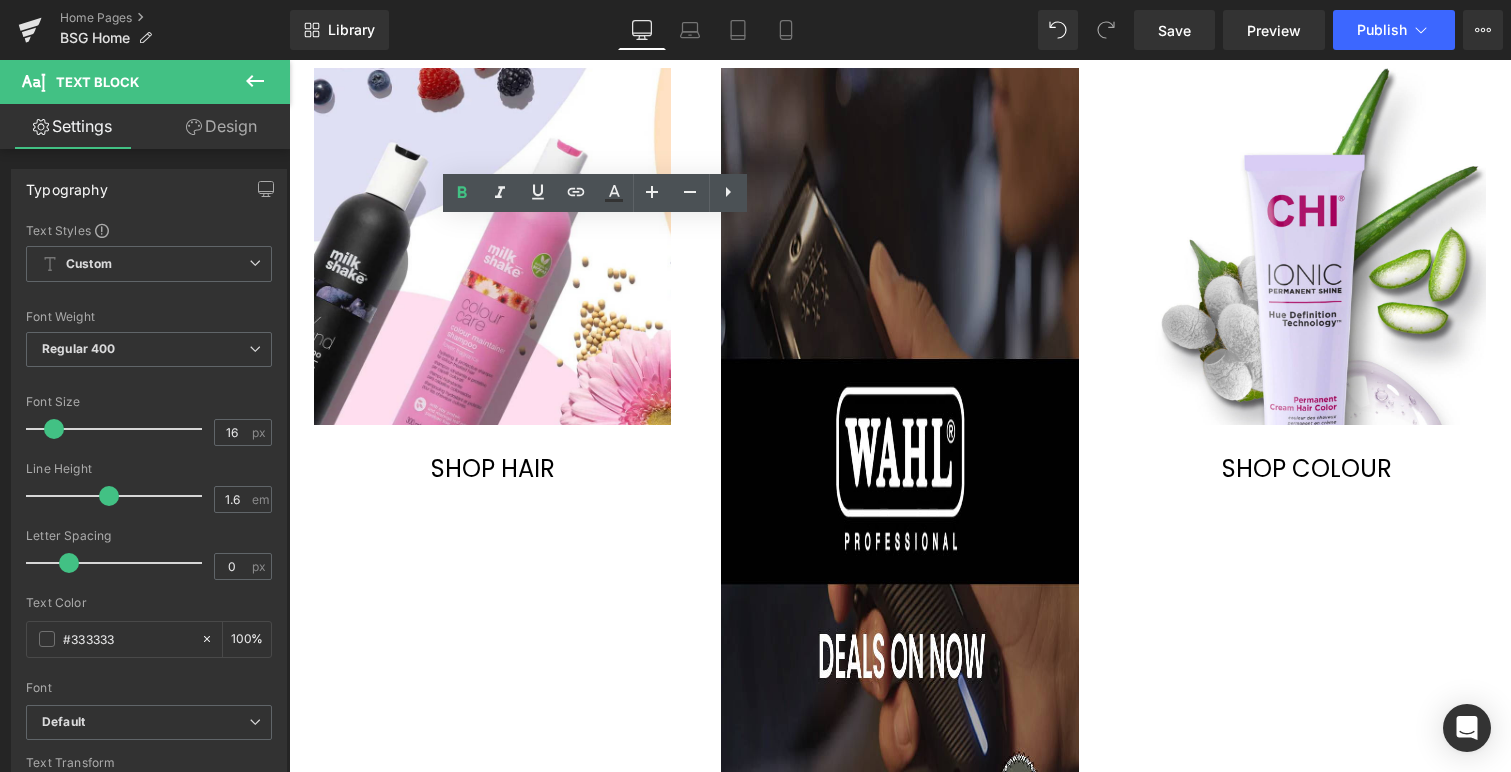 drag, startPoint x: 319, startPoint y: 233, endPoint x: 592, endPoint y: 231, distance: 273.00732 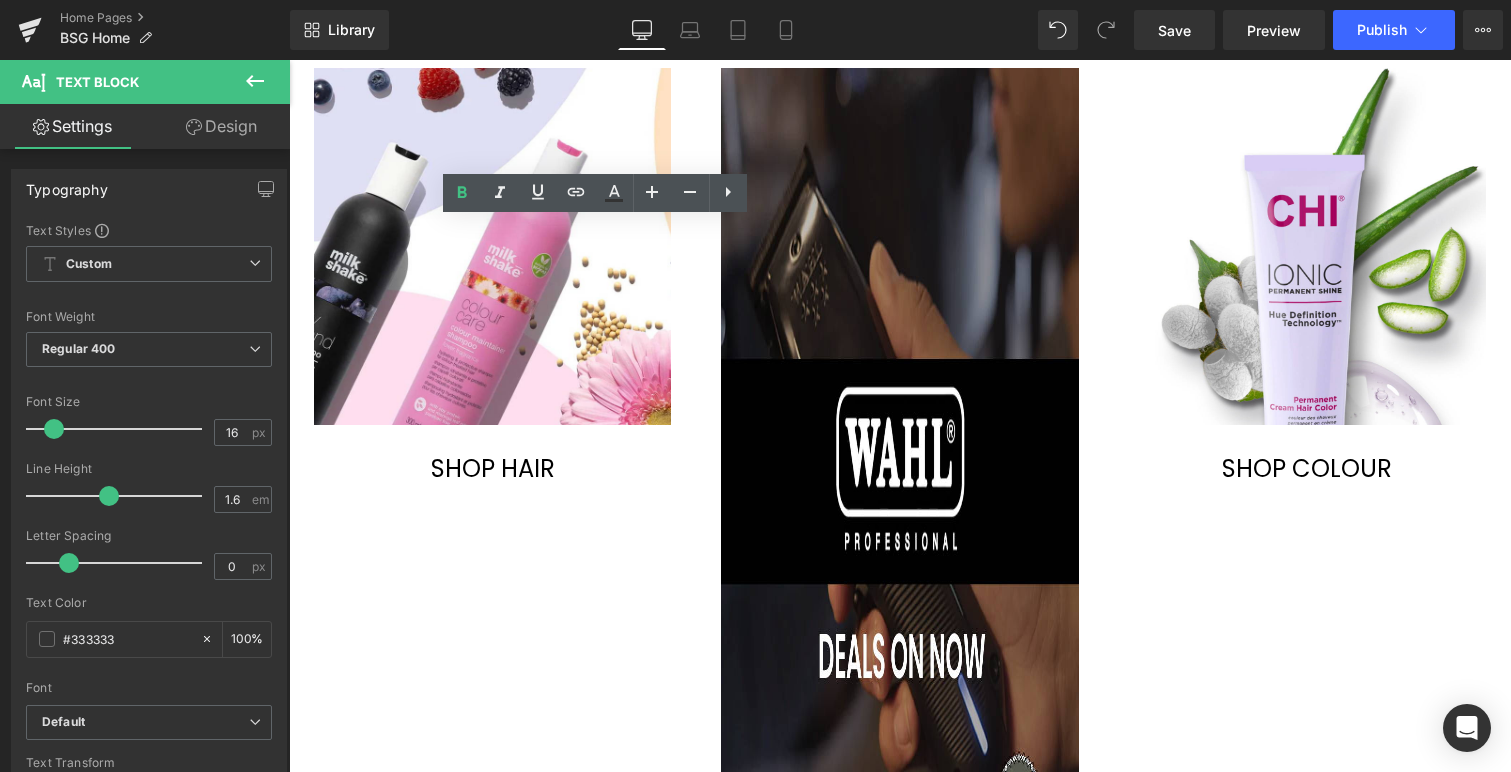 click on "NEW [GEOGRAPHIC_DATA] CACAU NANOPLASTIA ~" at bounding box center [540, 2374] 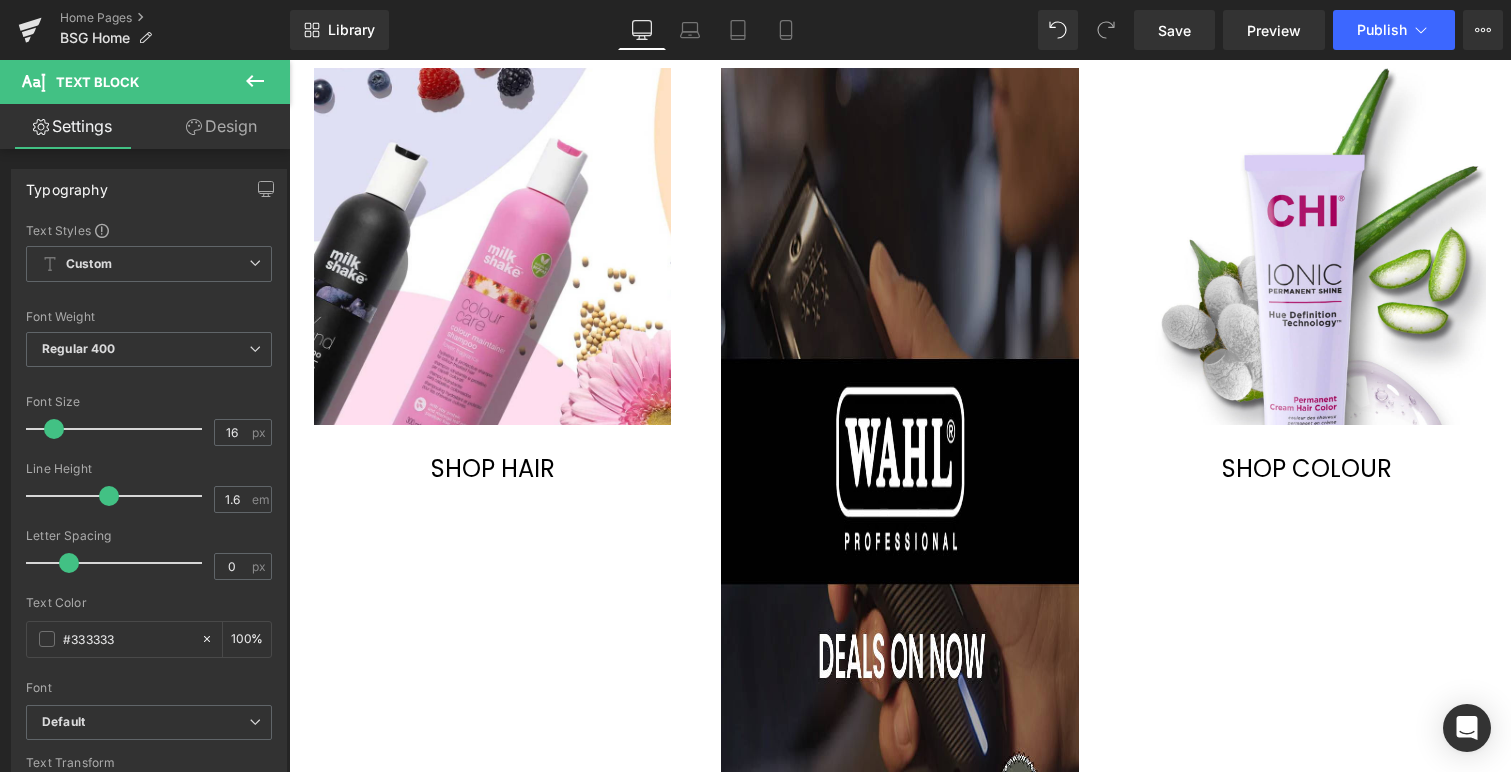 drag, startPoint x: 467, startPoint y: 231, endPoint x: 553, endPoint y: 256, distance: 89.560036 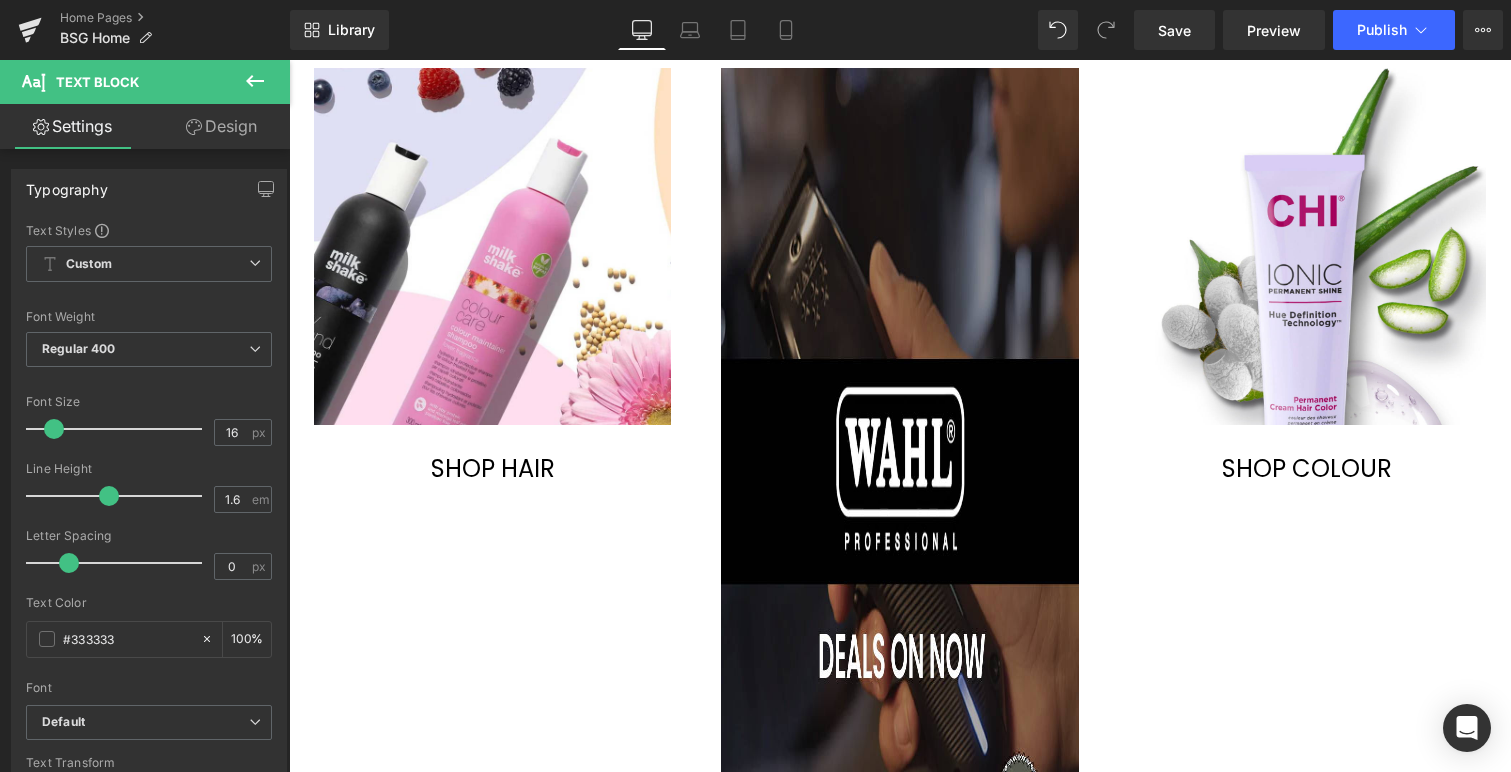 click on "KAARAL ~  TECHNOLOGY AND NUTRITION FOR FLAWLESS STRAIGHTENING   ~    SHOP THE RANGE HERE." at bounding box center (594, 2387) 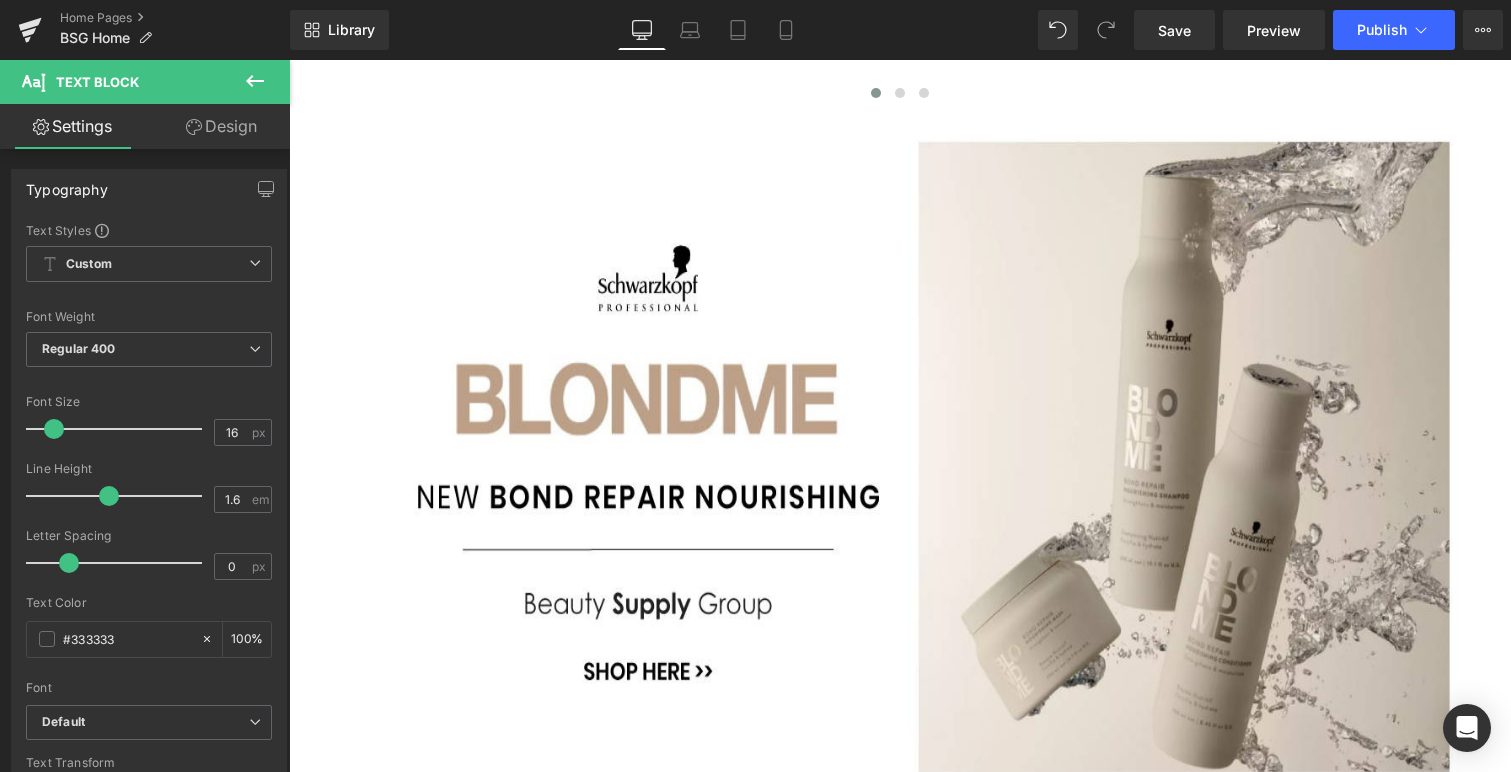 scroll, scrollTop: 973, scrollLeft: 0, axis: vertical 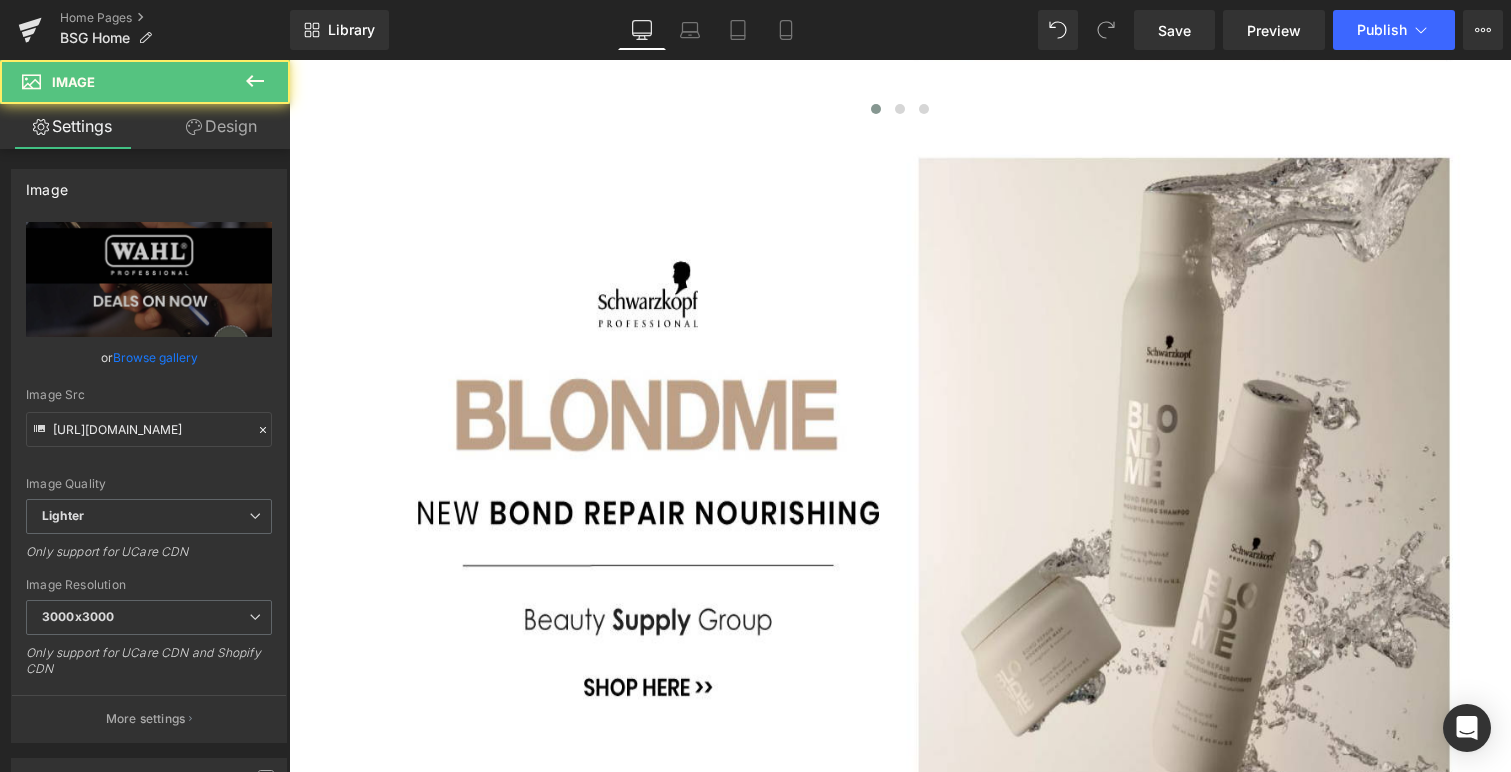 click at bounding box center (899, 1477) 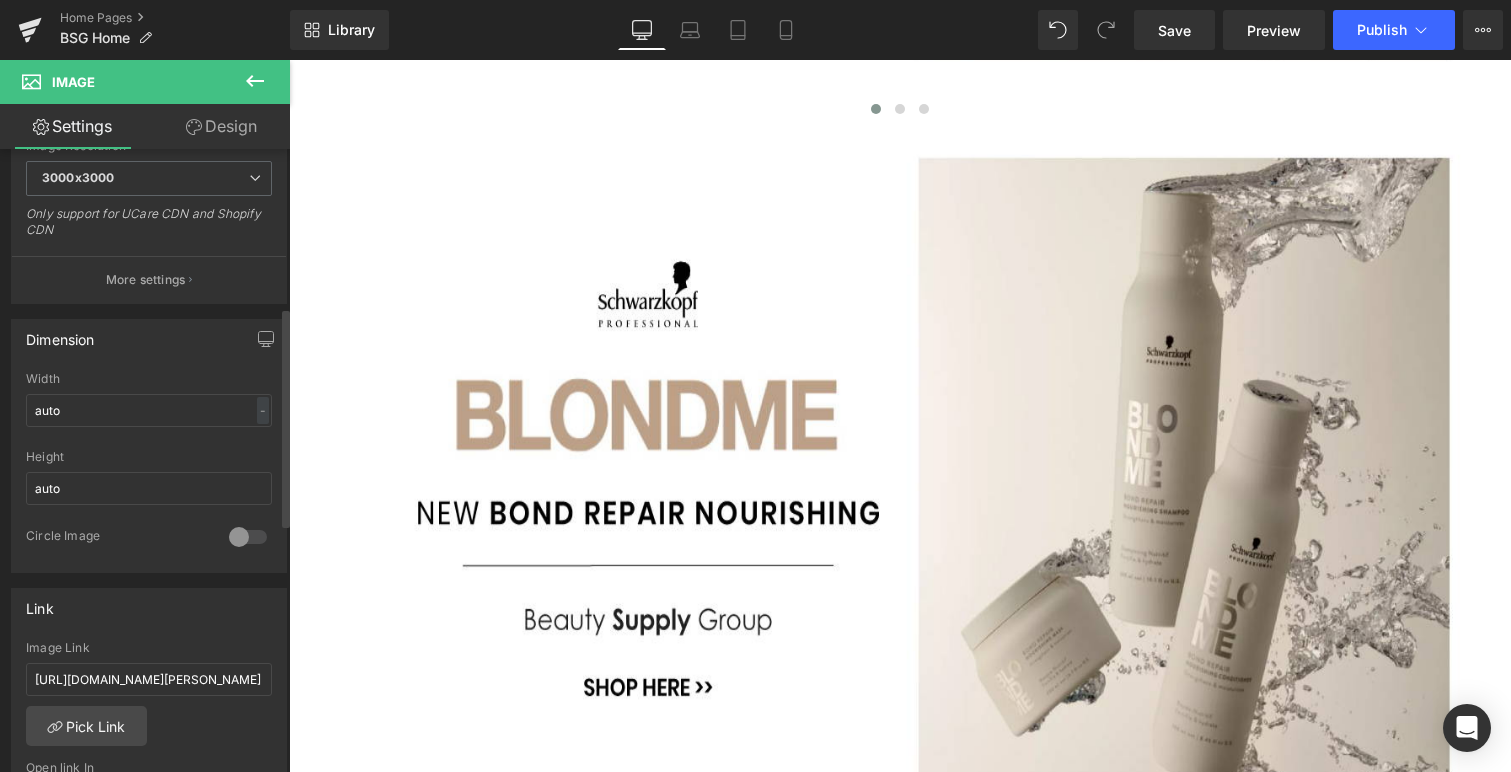 scroll, scrollTop: 455, scrollLeft: 0, axis: vertical 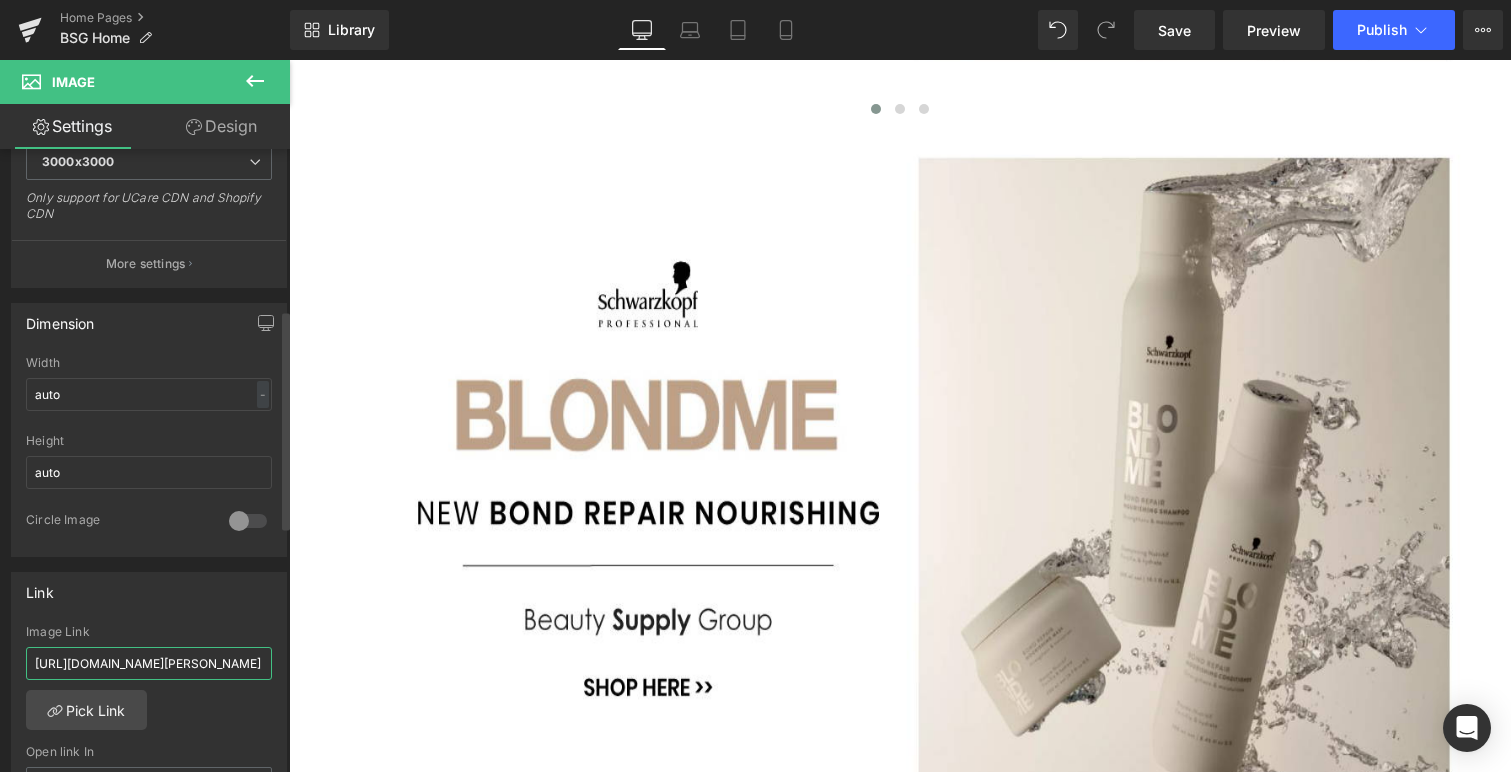 click on "[URL][DOMAIN_NAME][PERSON_NAME]" at bounding box center [149, 663] 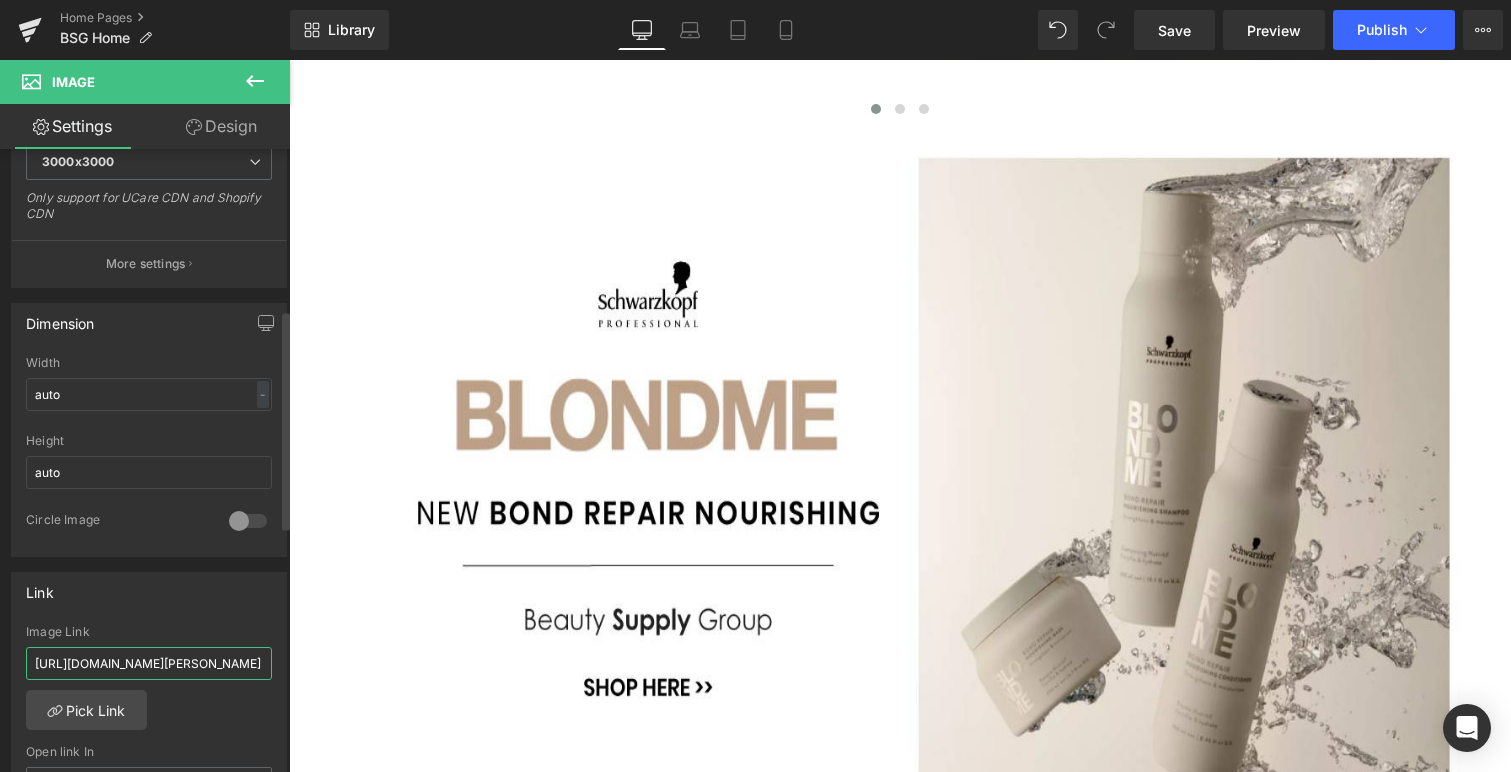 click on "[URL][DOMAIN_NAME][PERSON_NAME]" at bounding box center (149, 663) 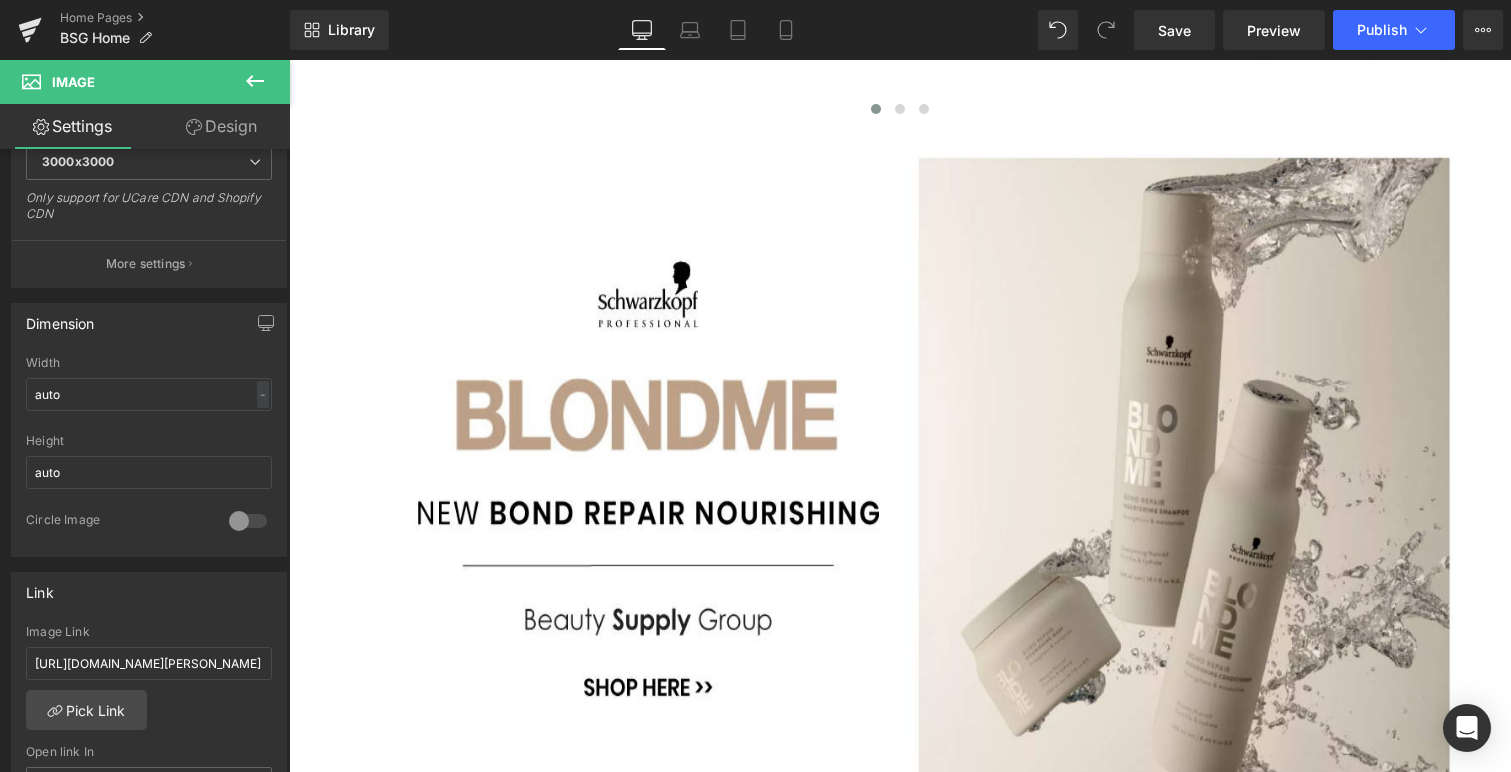 click at bounding box center [594, 2680] 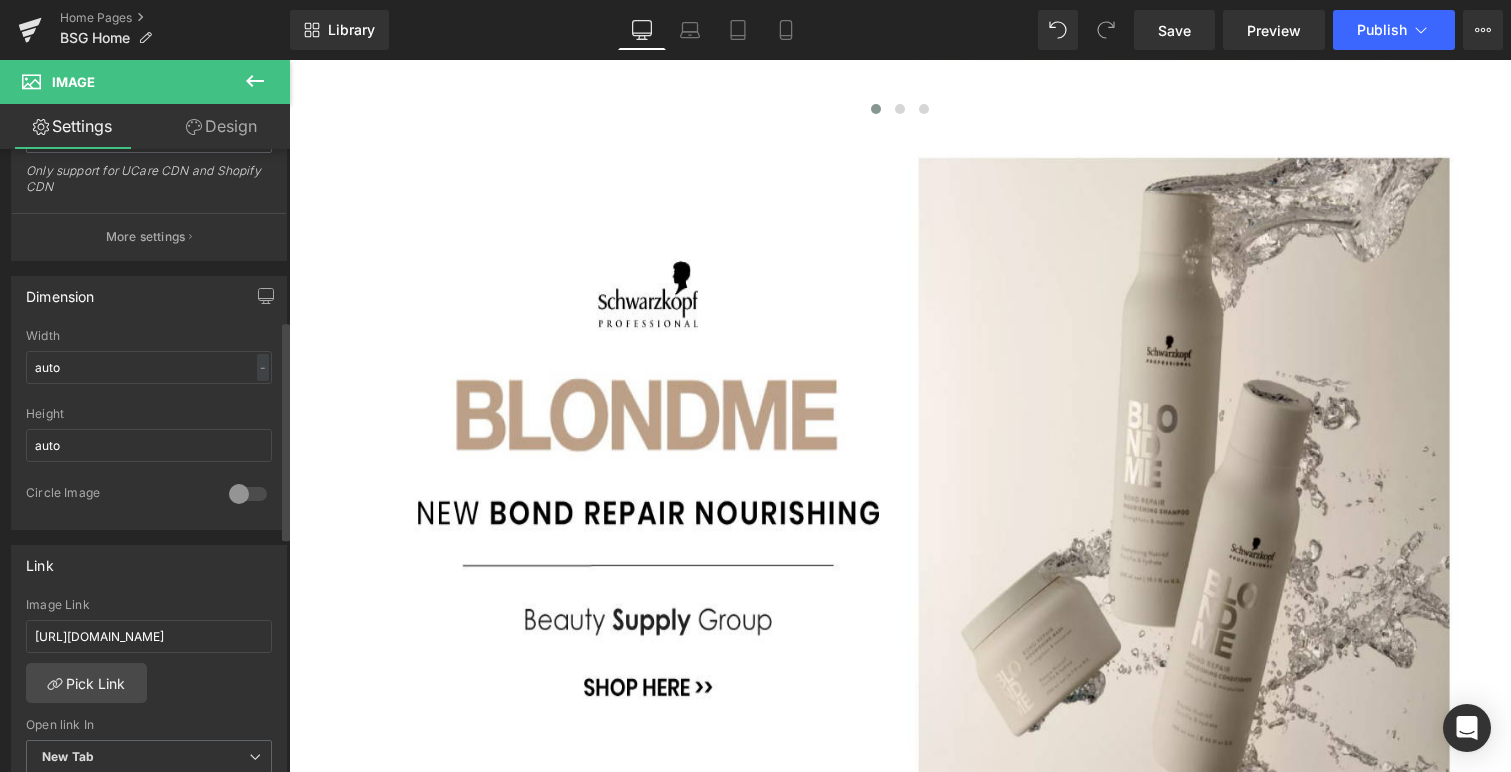 scroll, scrollTop: 486, scrollLeft: 0, axis: vertical 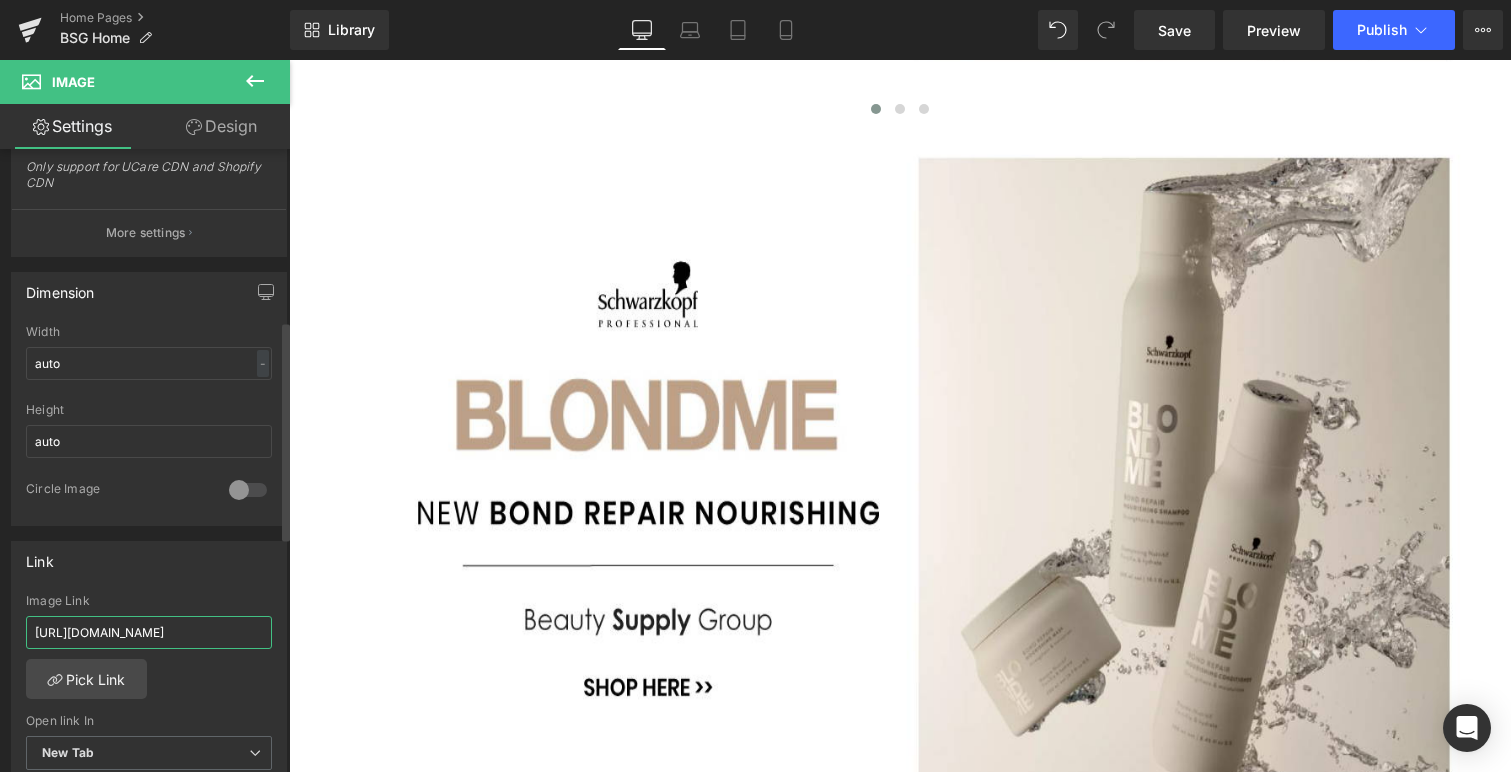 click on "[URL][DOMAIN_NAME]" at bounding box center (149, 632) 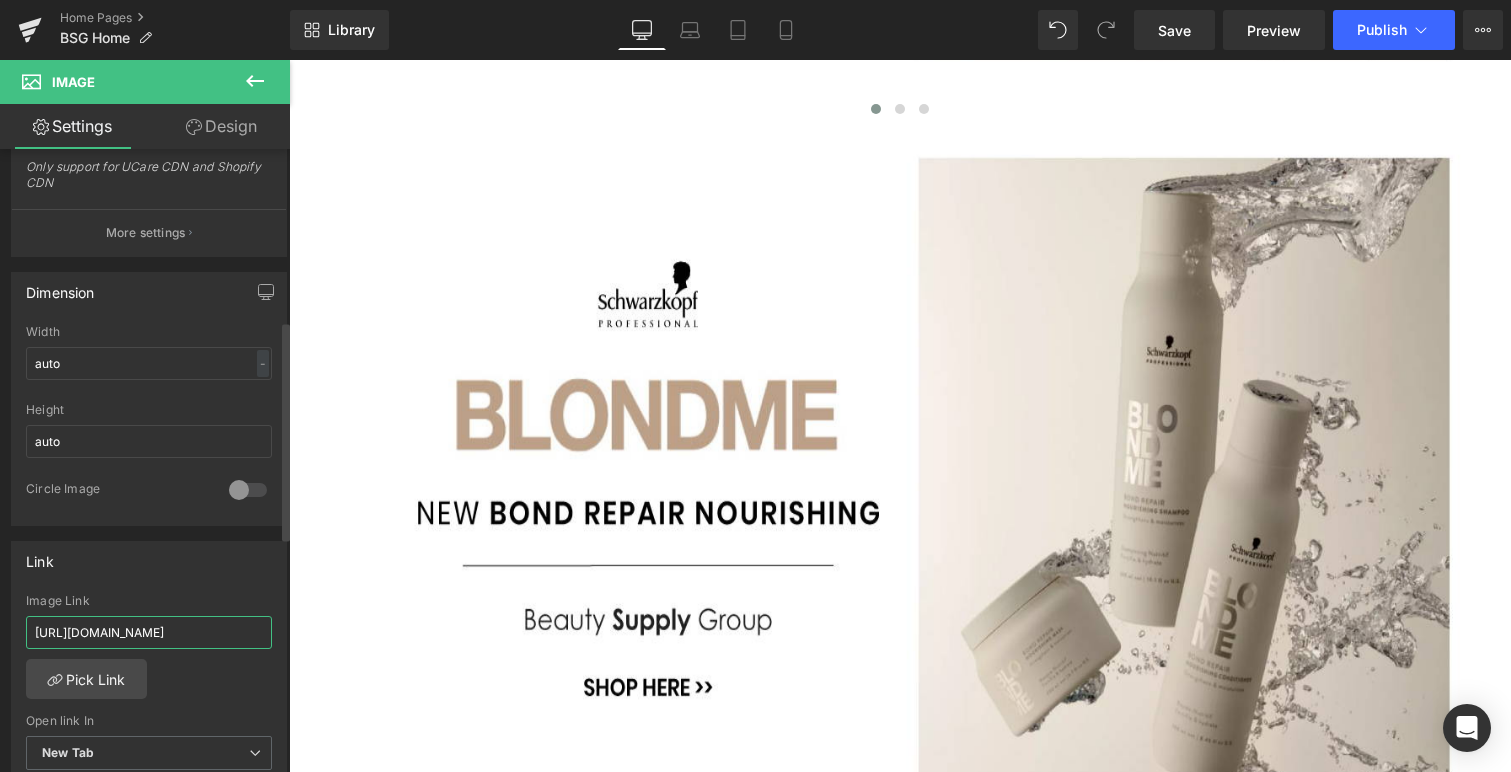 click on "[URL][DOMAIN_NAME]" at bounding box center (149, 632) 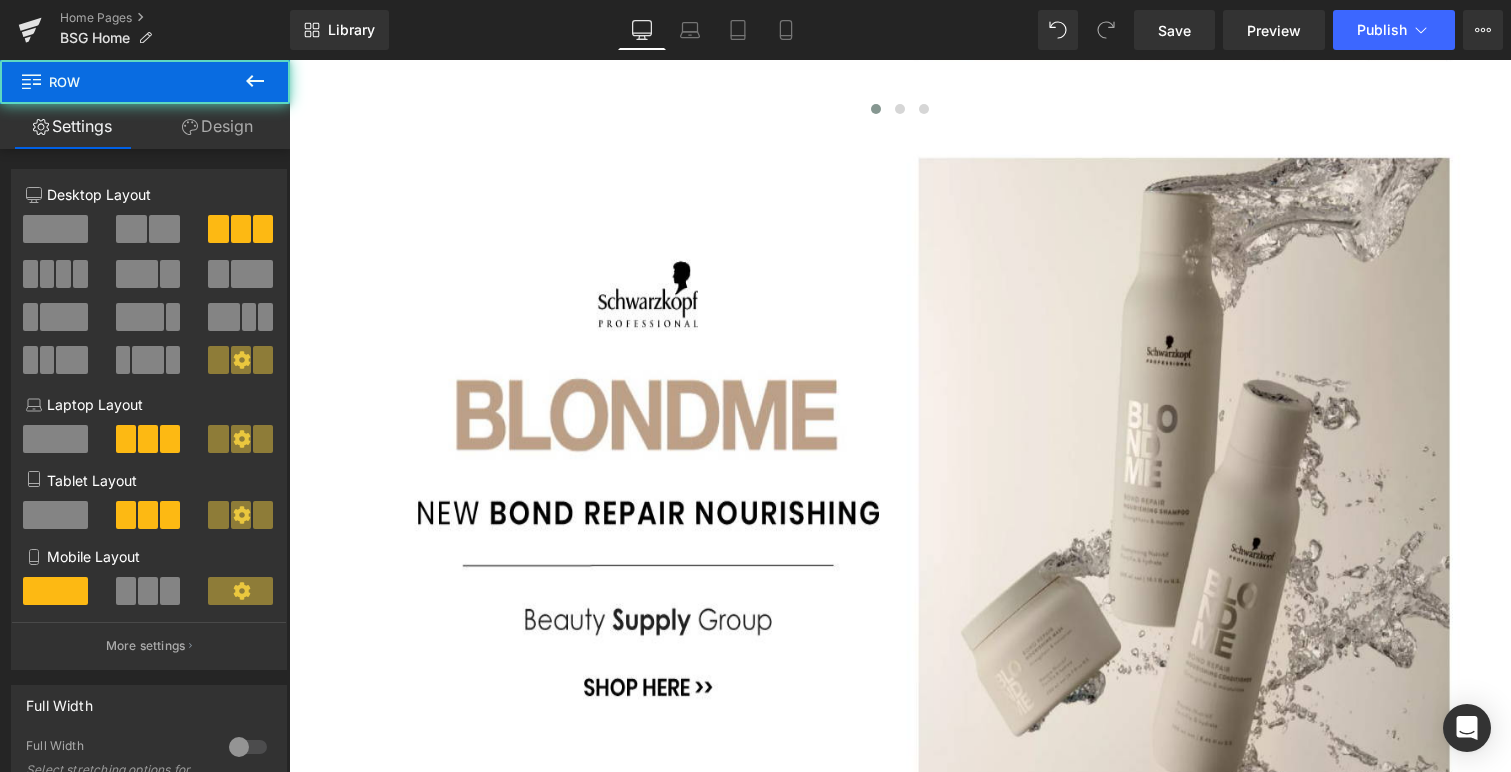 click on "Image         Image         SHOP HAIR Button         Button         Separator         Separator" at bounding box center [492, 1207] 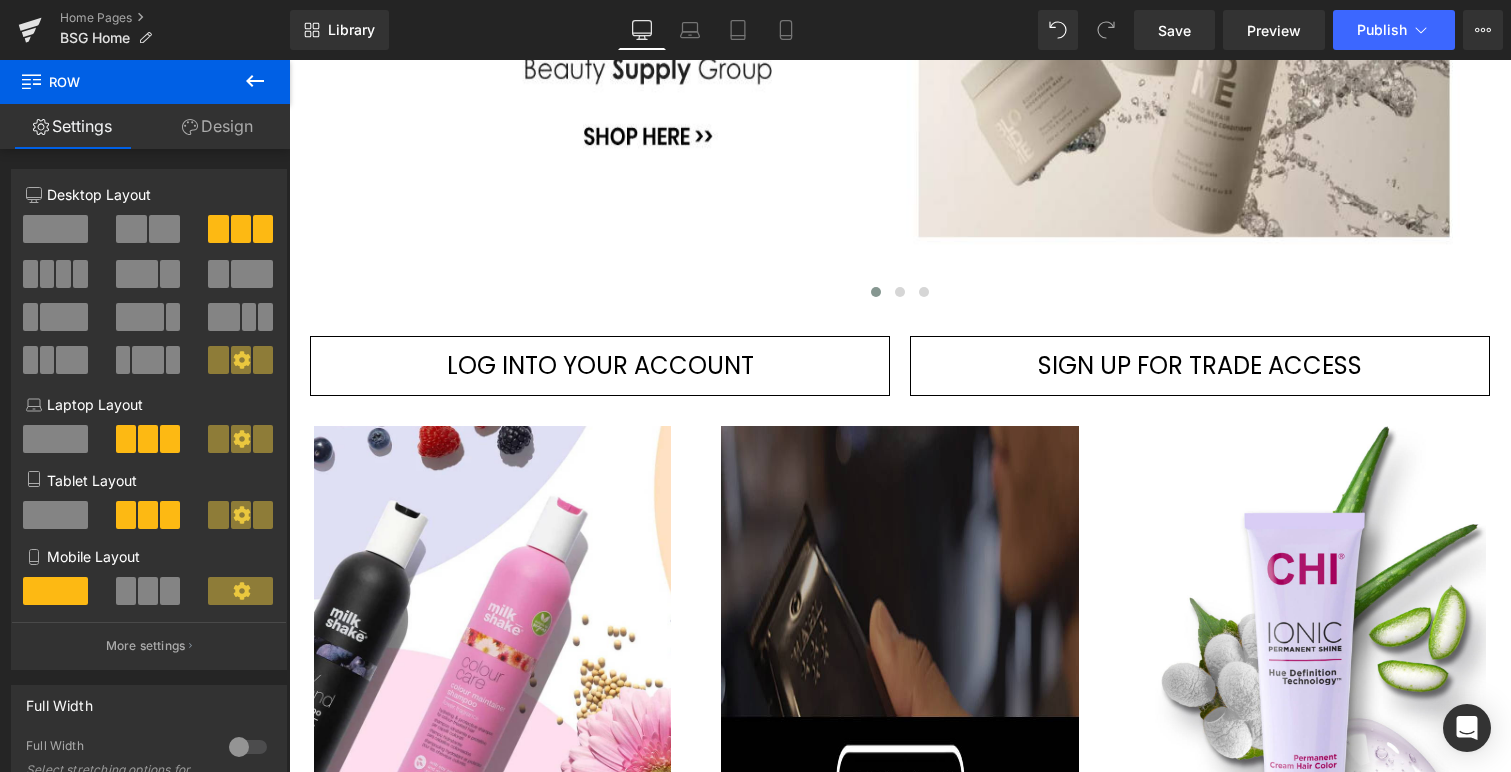 scroll, scrollTop: 1493, scrollLeft: 0, axis: vertical 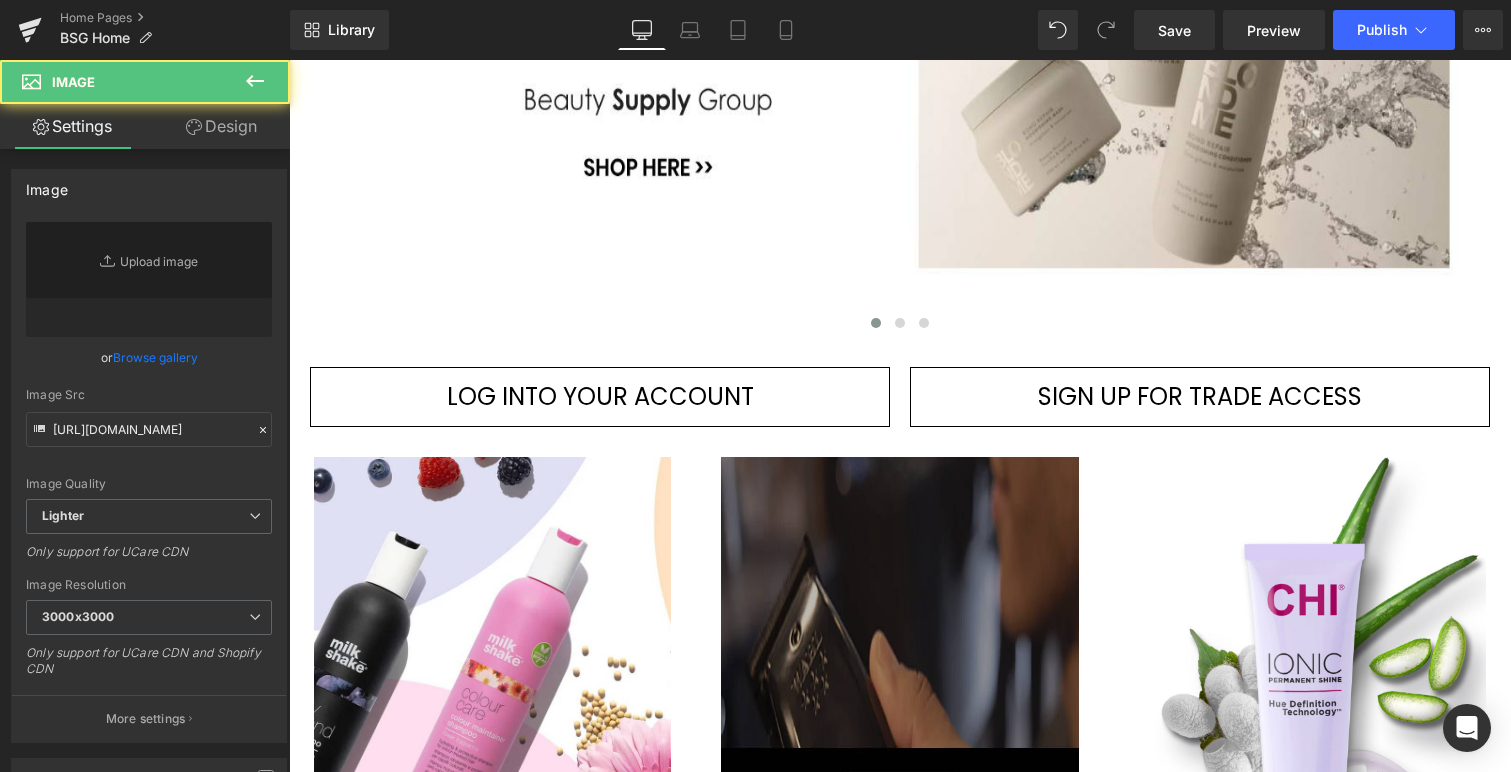 click at bounding box center (1205, 1704) 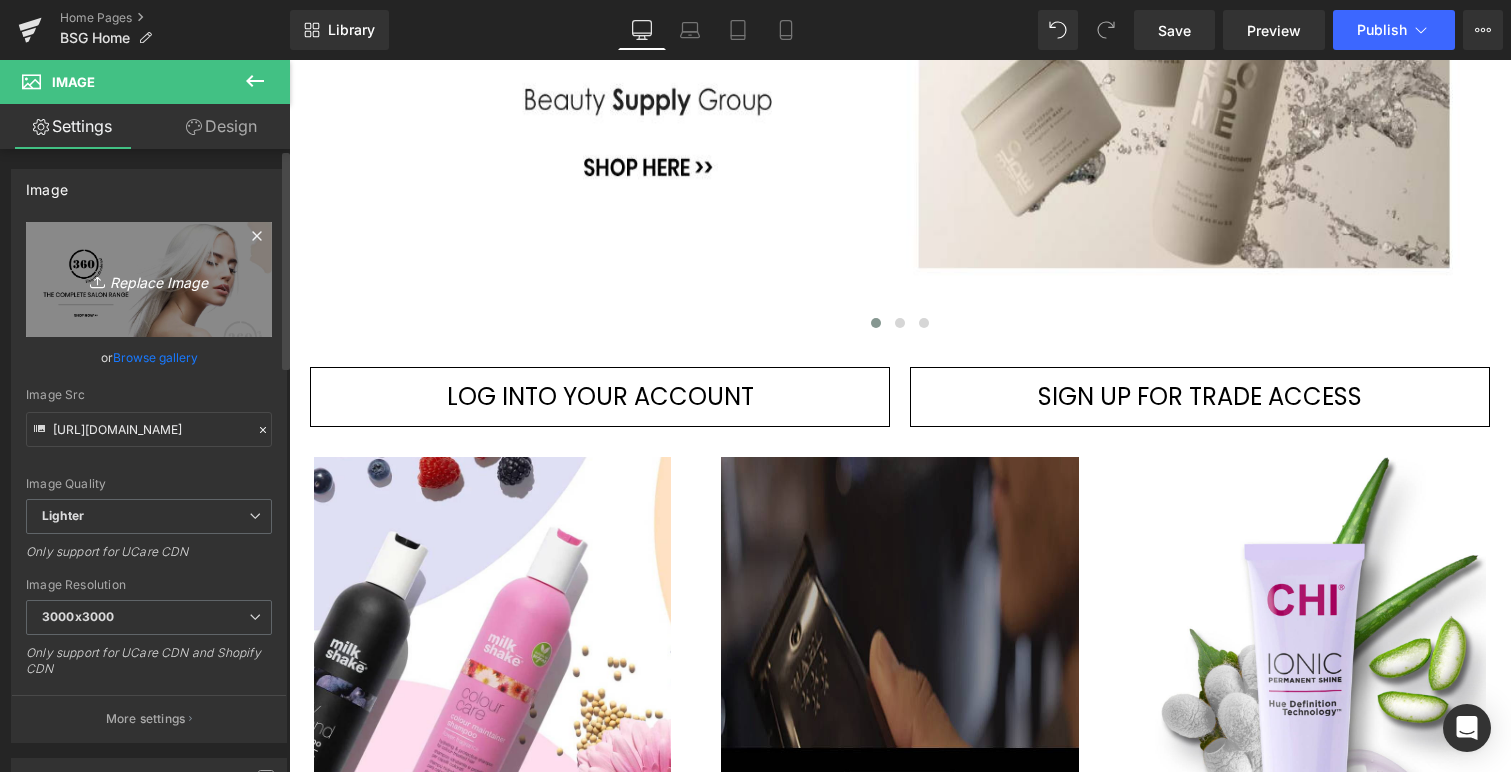 click on "Replace Image" at bounding box center (149, 279) 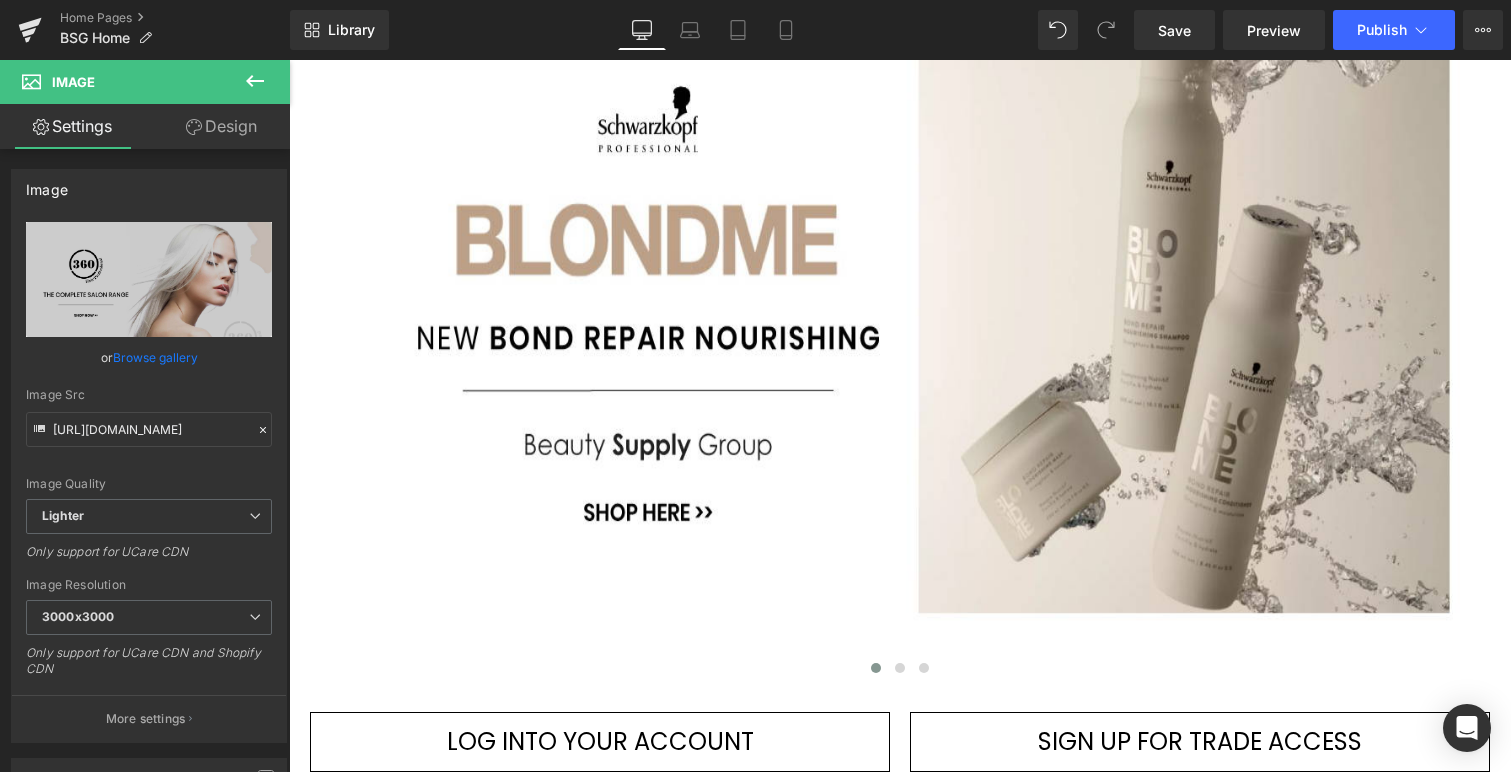 scroll, scrollTop: 1144, scrollLeft: 0, axis: vertical 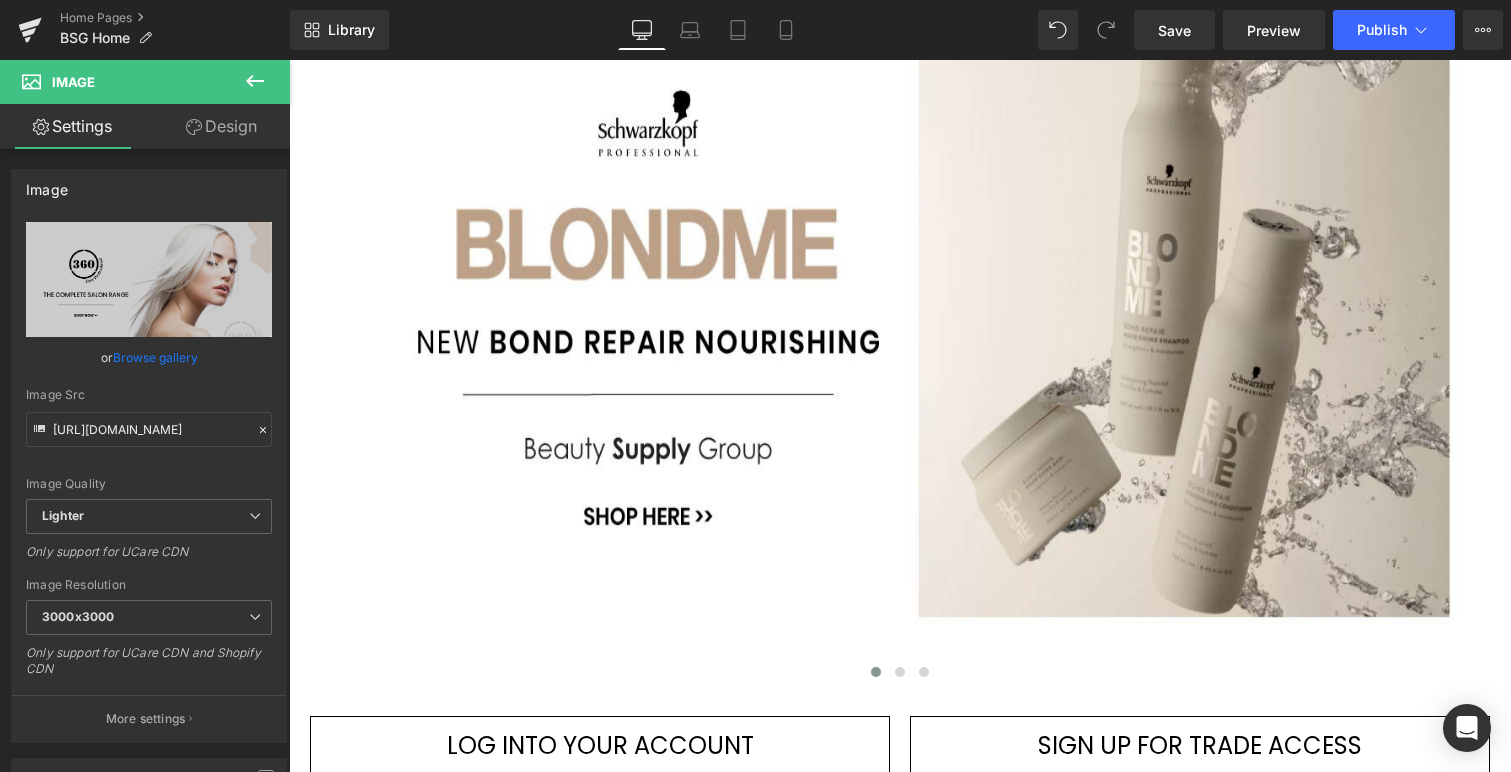 click at bounding box center (1205, 2053) 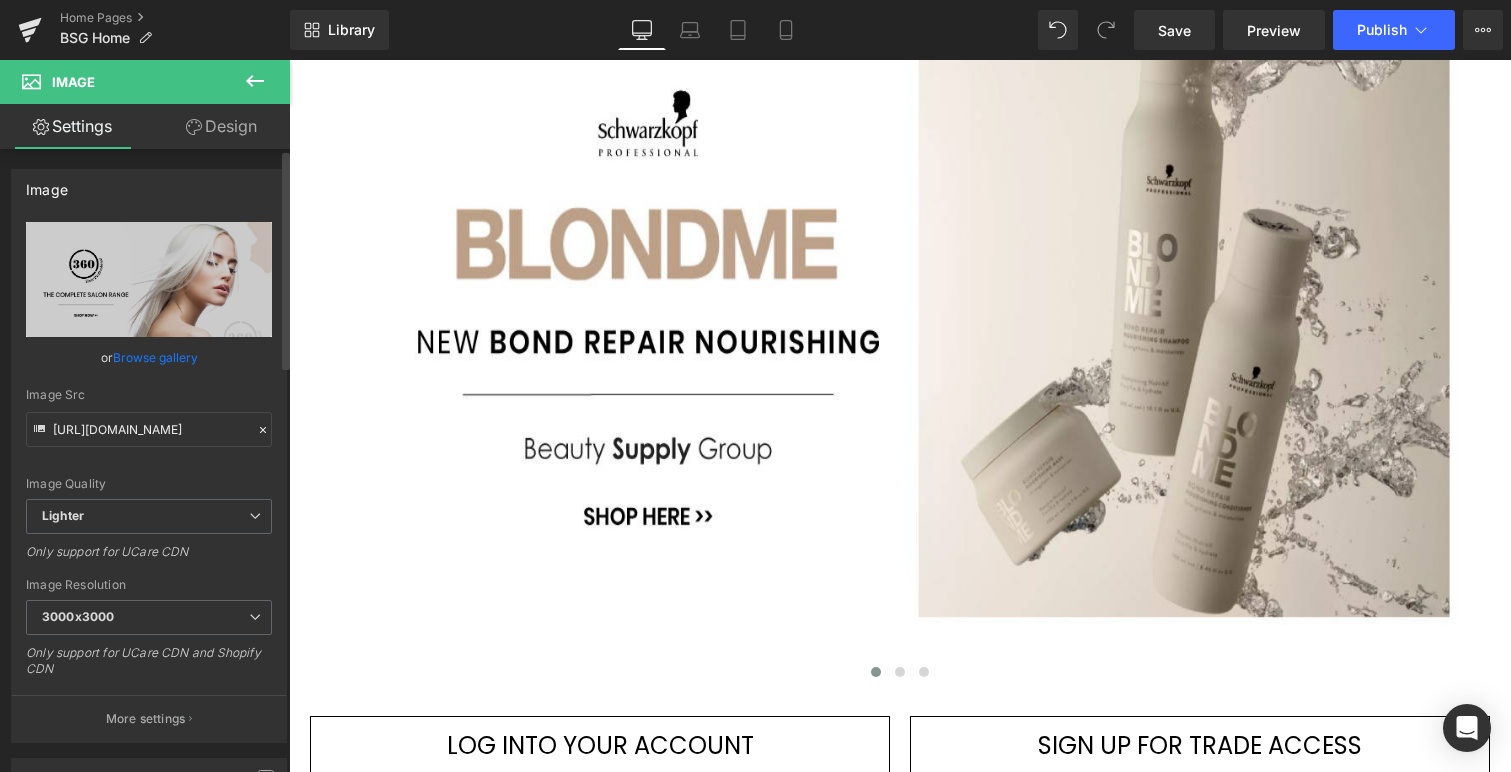 click on "Browse gallery" at bounding box center [155, 357] 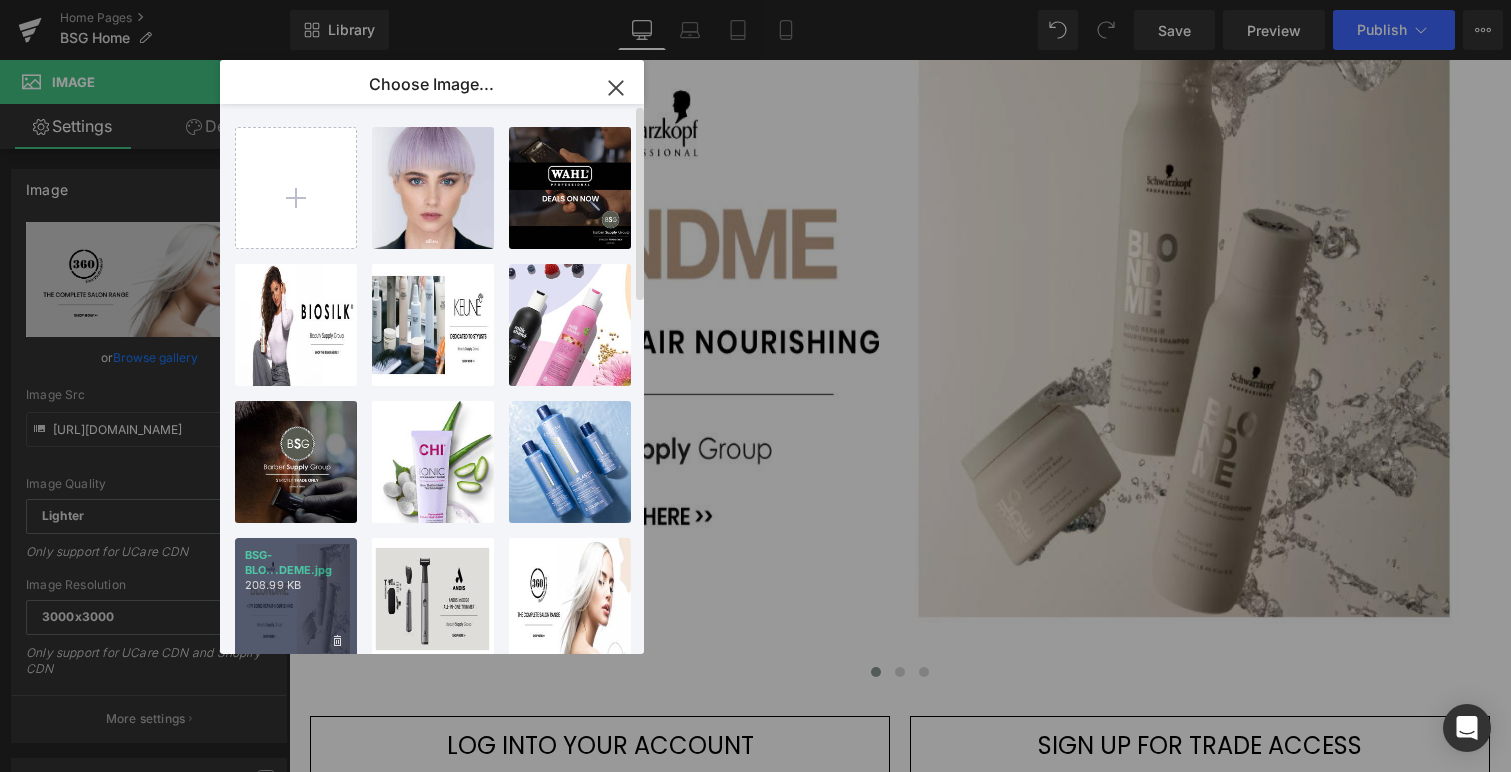 click on "BSG-BLO...DEME.jpg" at bounding box center (296, 563) 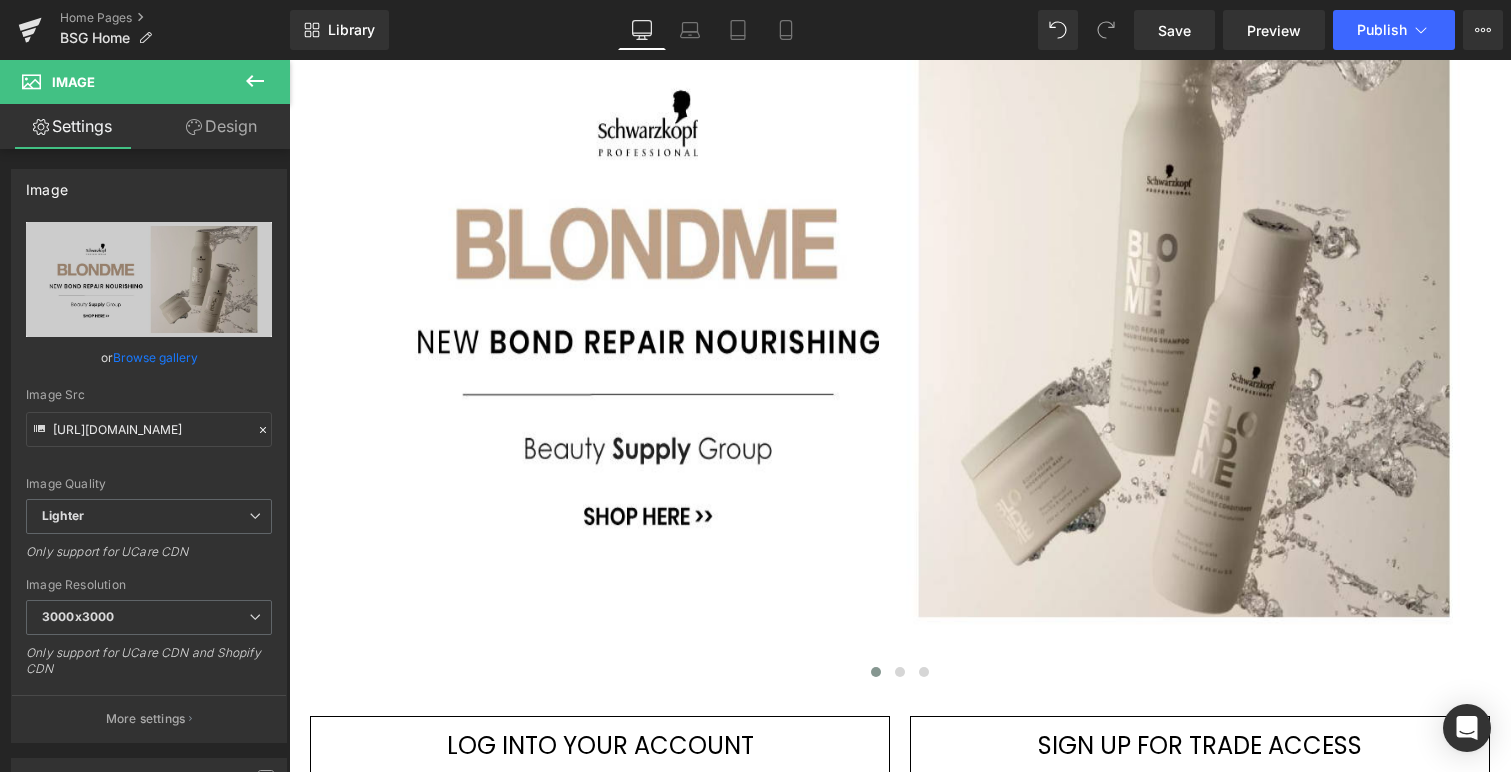 click on "360 HAIR PROFESSIONAL ~" at bounding box center [1037, 2630] 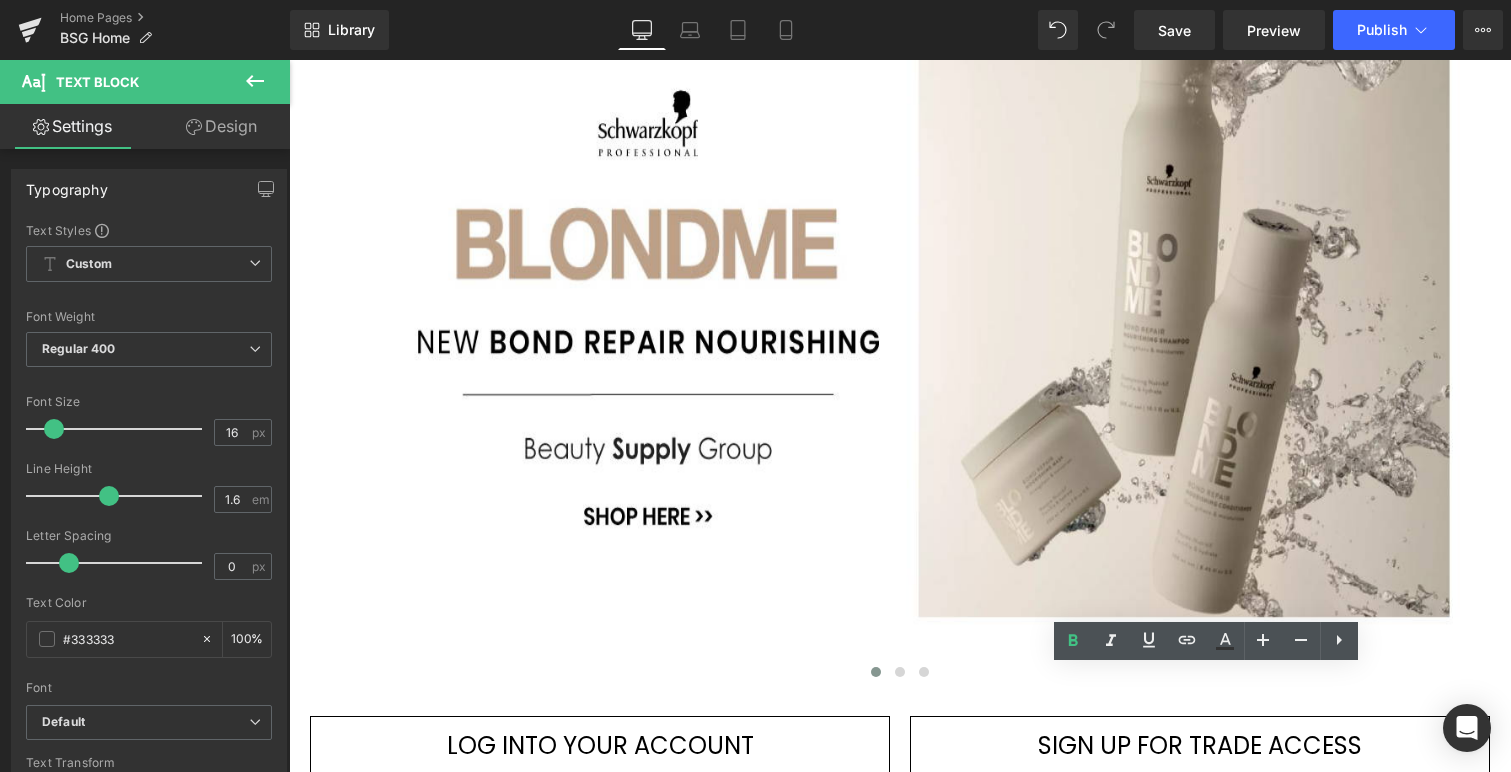drag, startPoint x: 931, startPoint y: 682, endPoint x: 1125, endPoint y: 684, distance: 194.01031 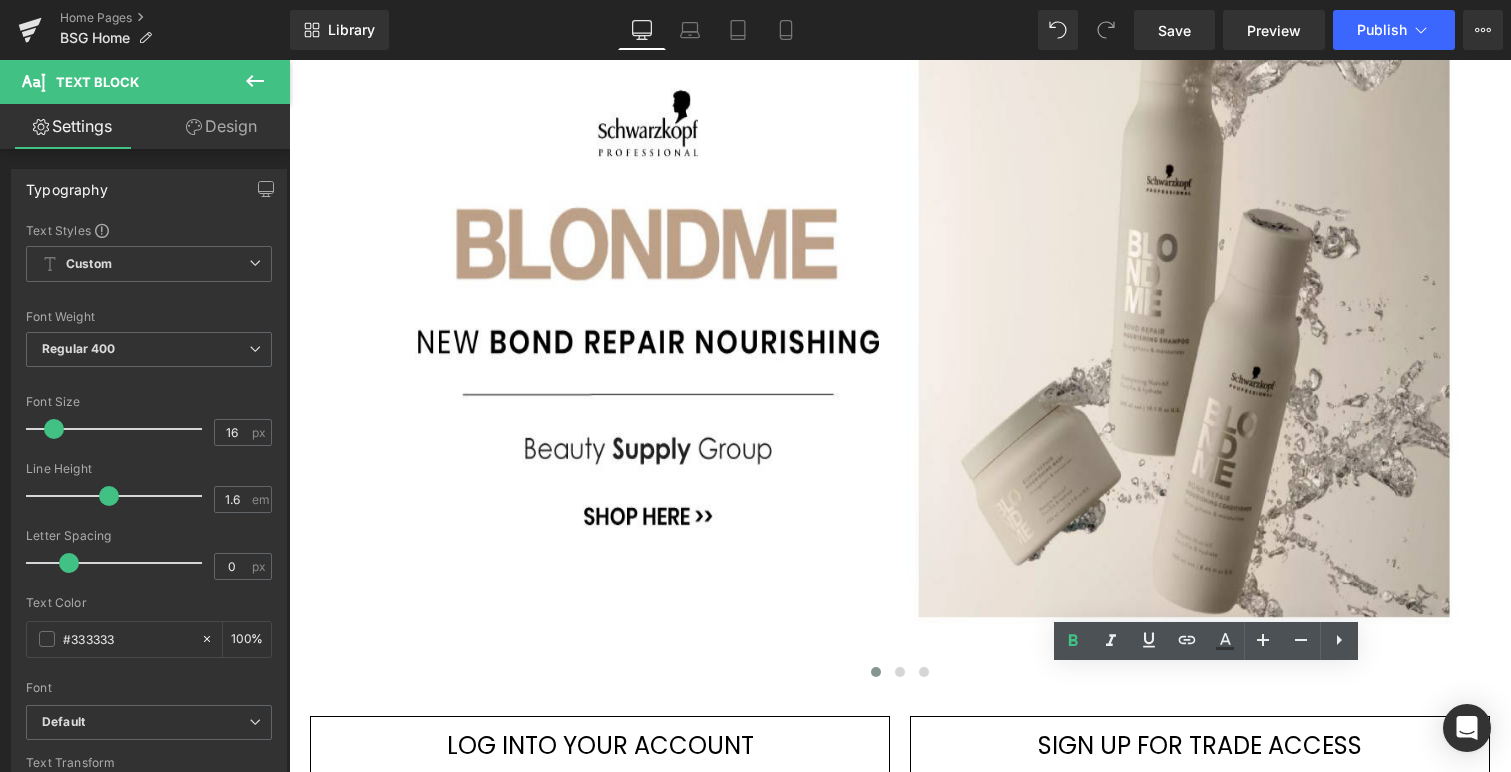 click on "360 HAIR PROFESSIONAL ~" at bounding box center (1037, 2630) 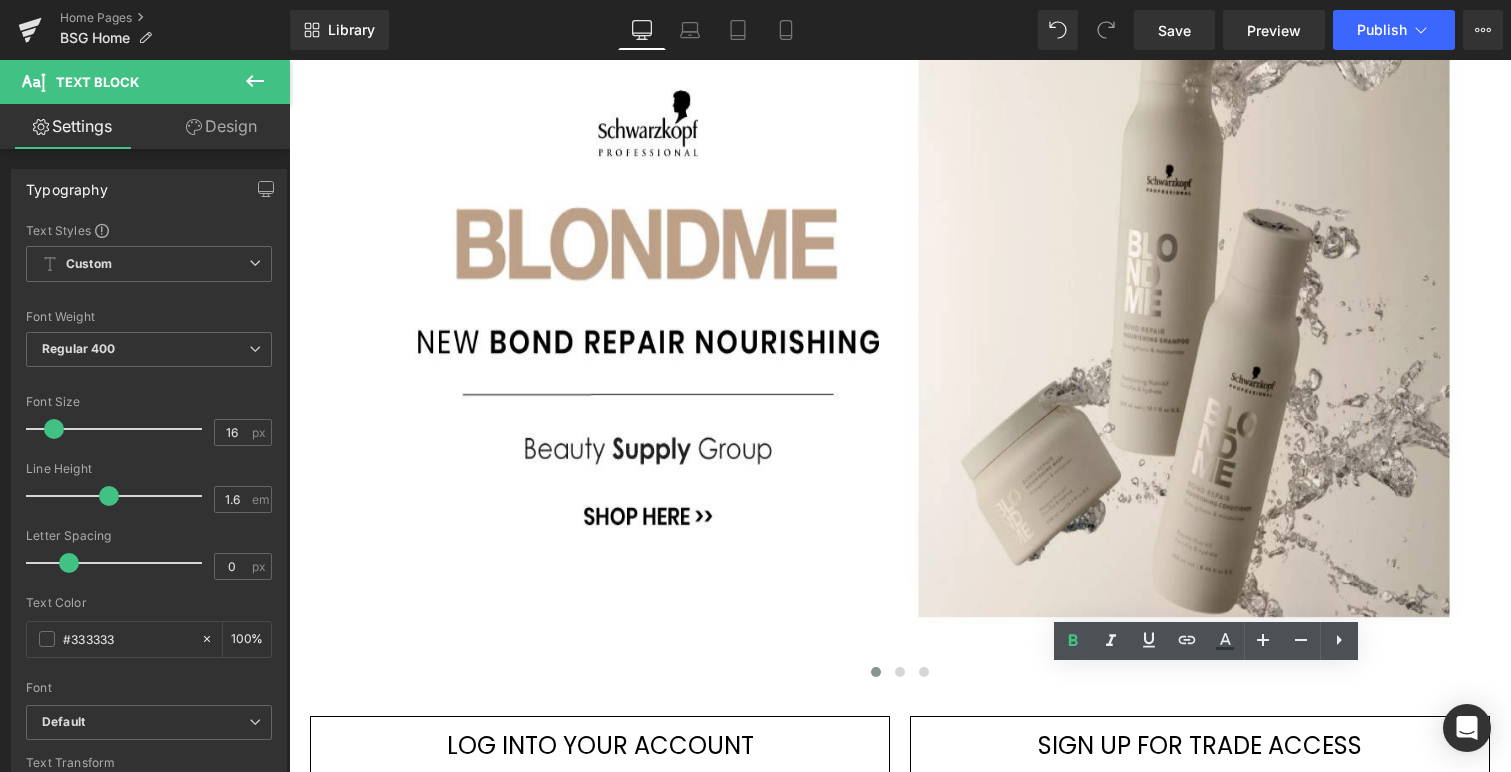type 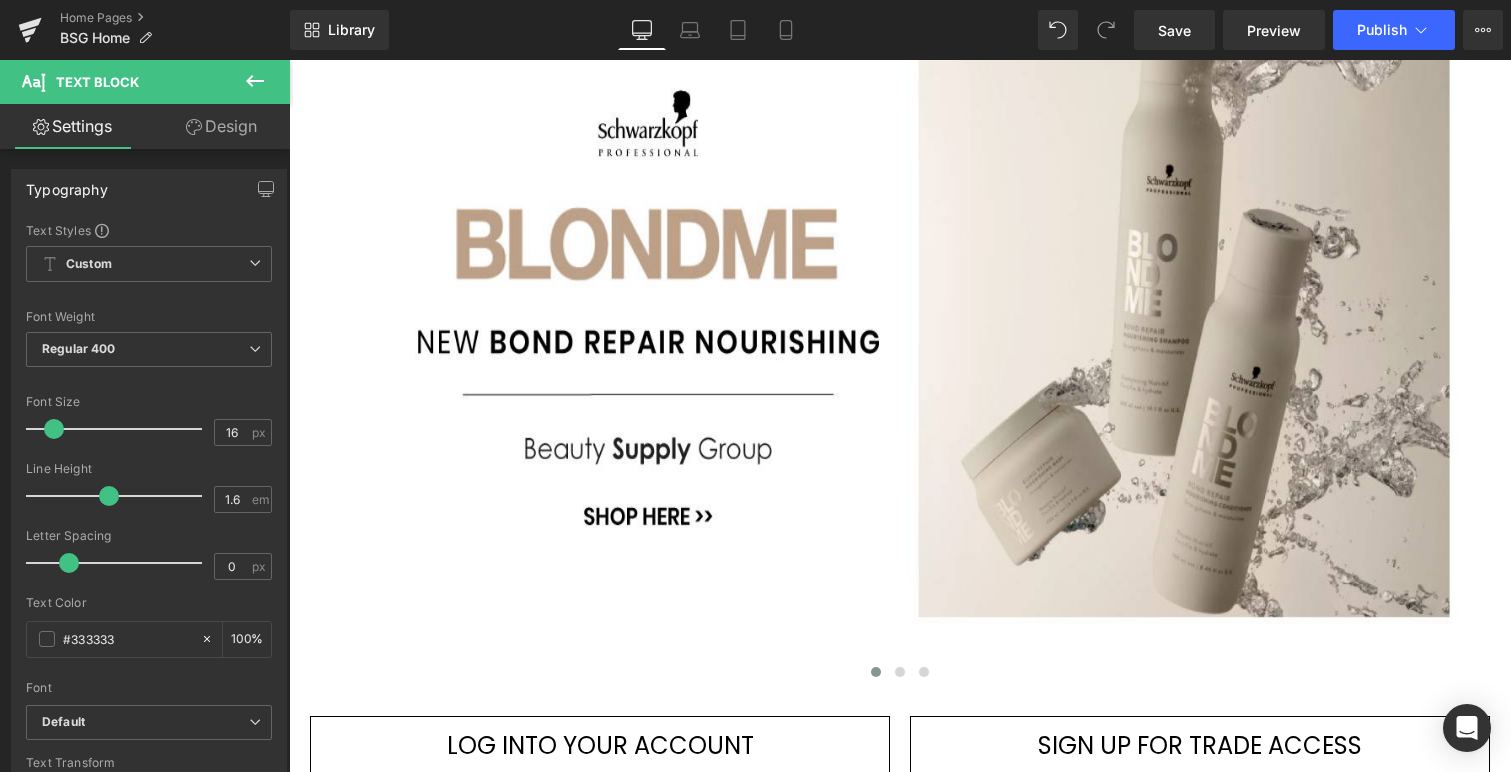 click on "BLONDME ~" at bounding box center (1037, 2630) 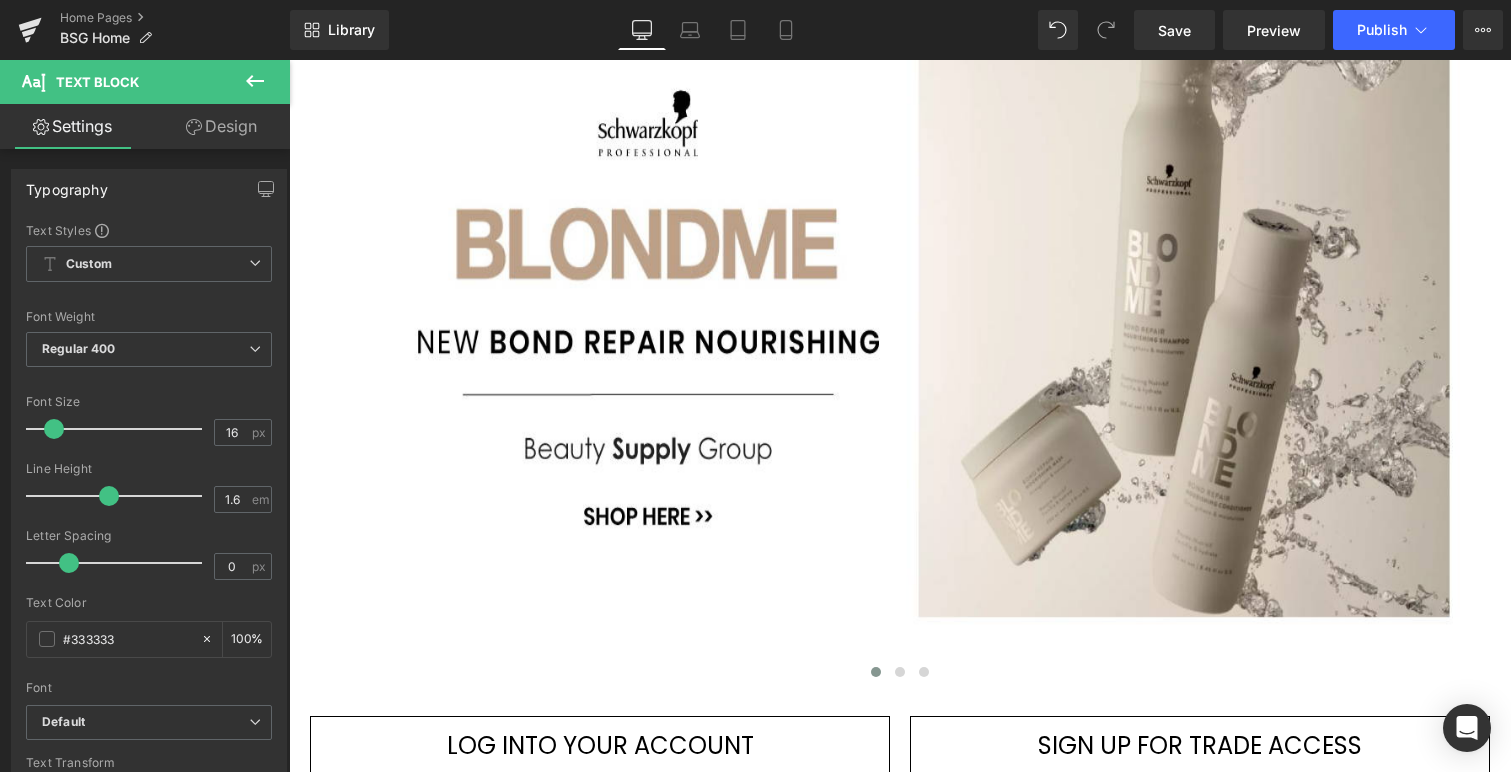click on "BLONDME ~" at bounding box center (1037, 2630) 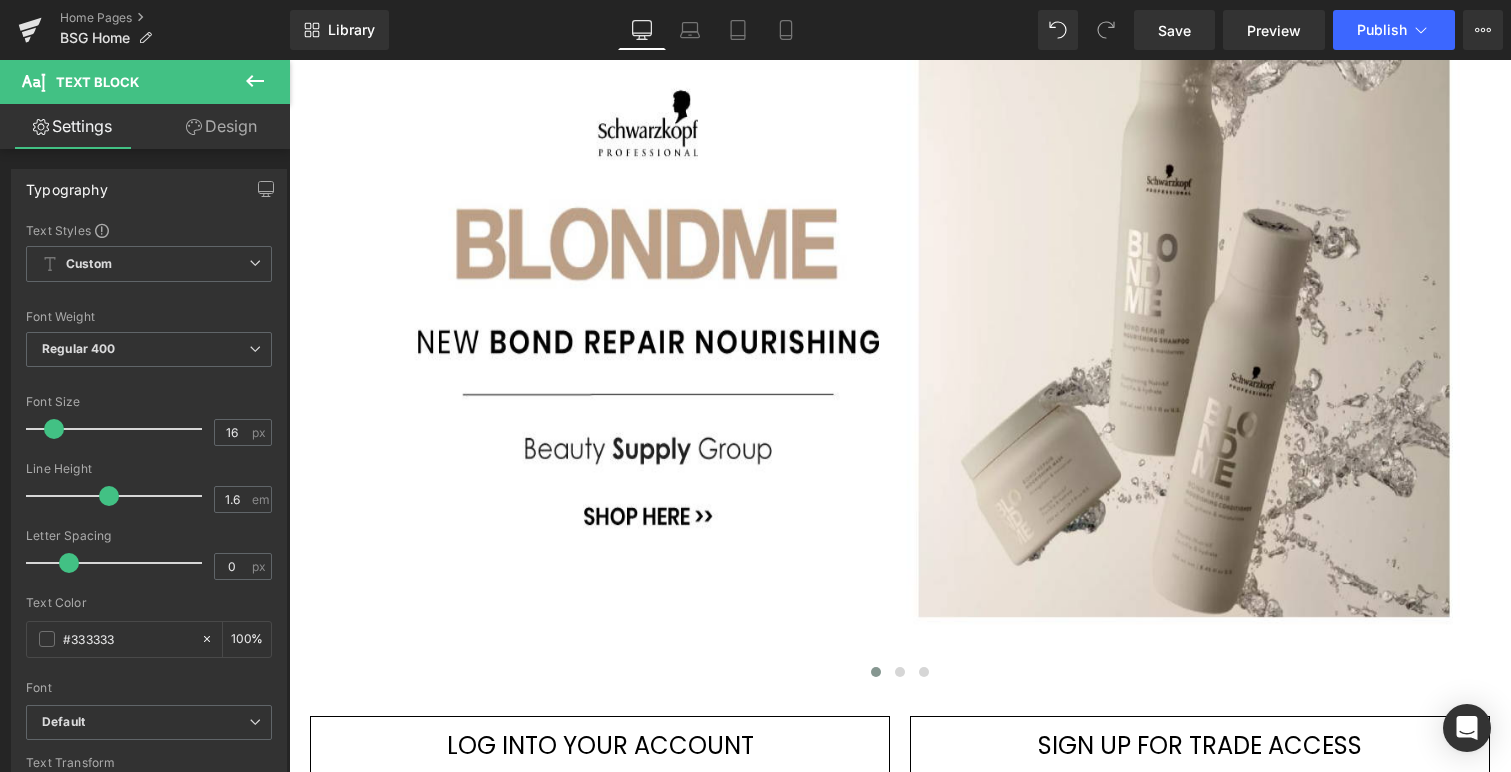 drag, startPoint x: 1180, startPoint y: 683, endPoint x: 1314, endPoint y: 685, distance: 134.01492 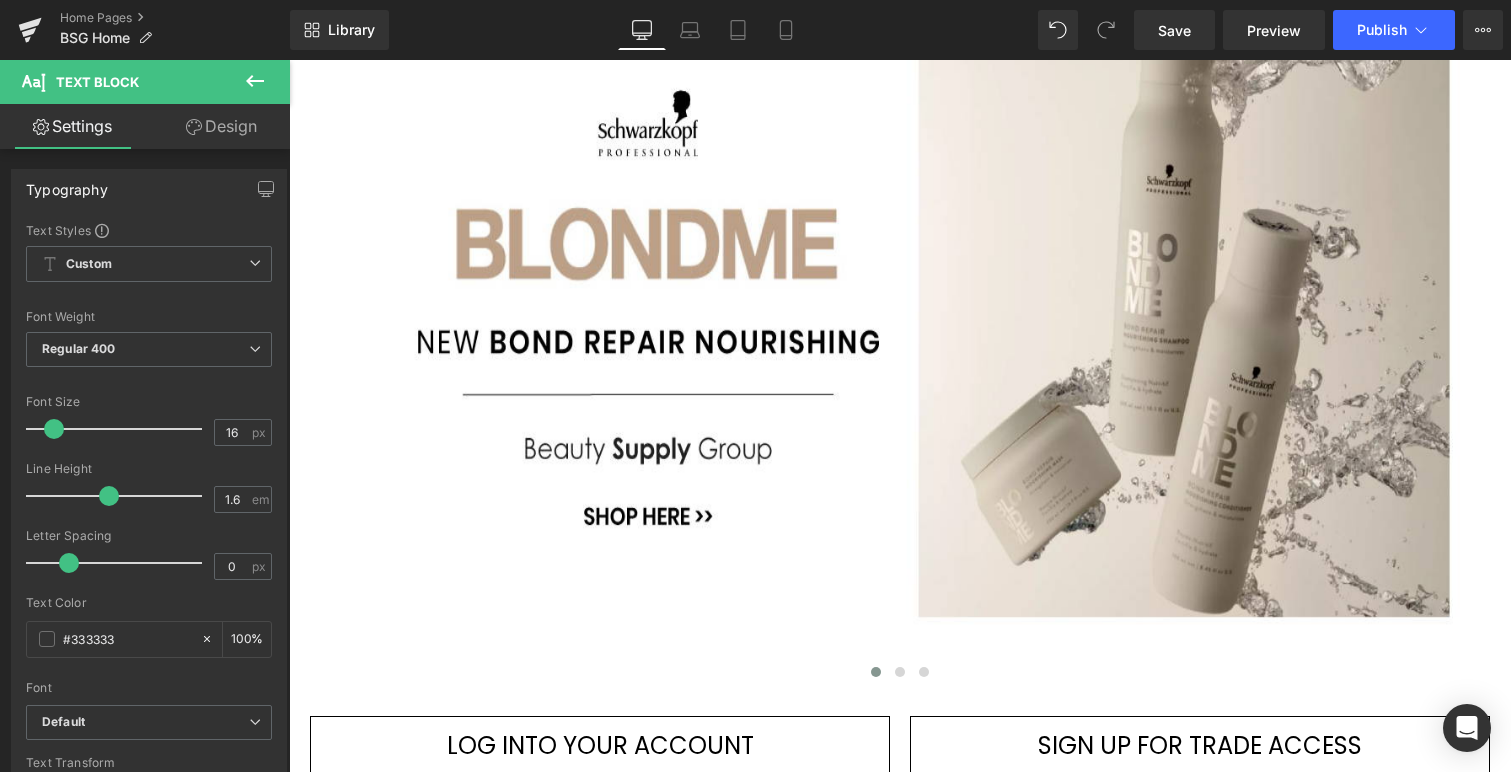 click on "SCHWARZKOPF BLONDME ~  THE COMPLETE SALON RANGE" at bounding box center (1152, 2630) 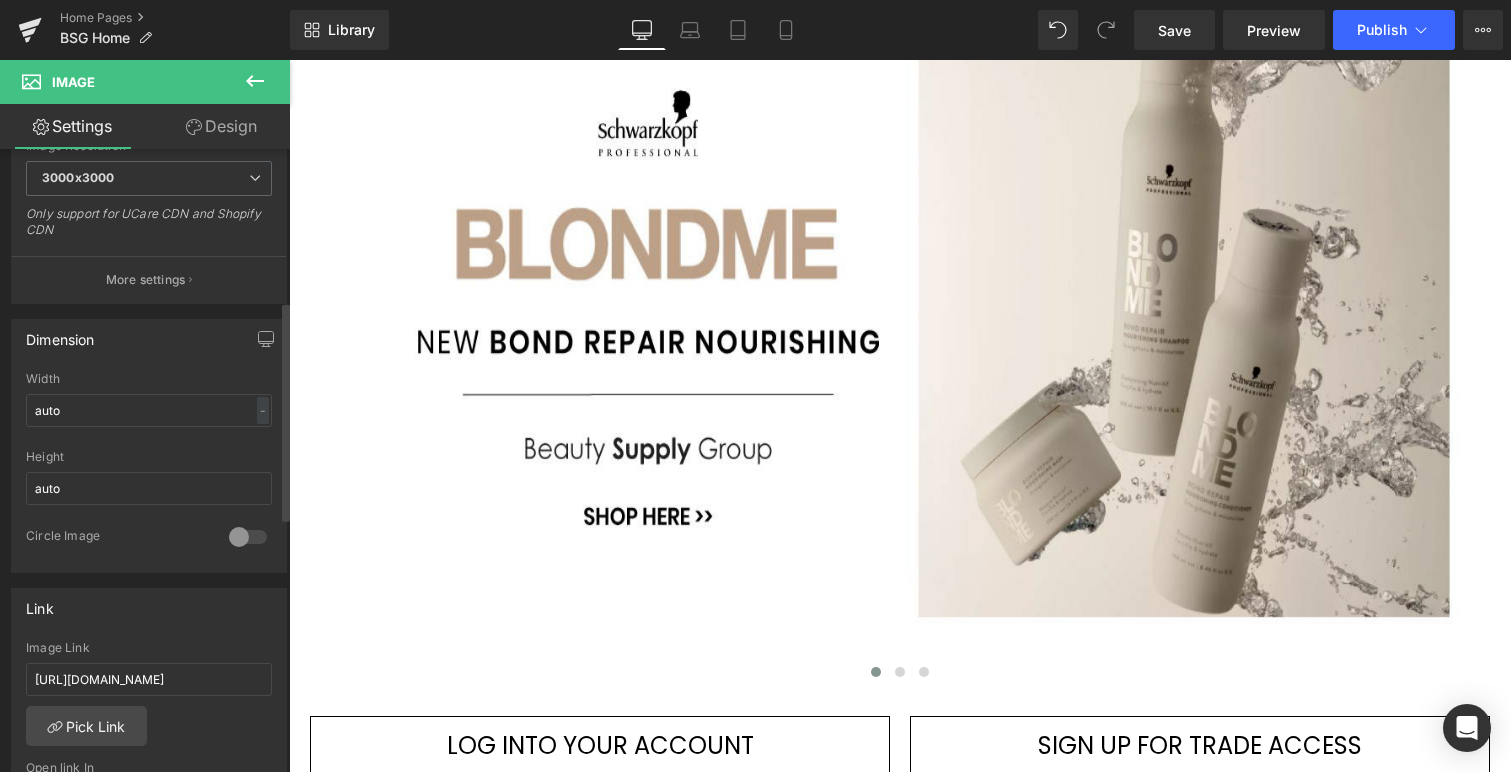 scroll, scrollTop: 442, scrollLeft: 0, axis: vertical 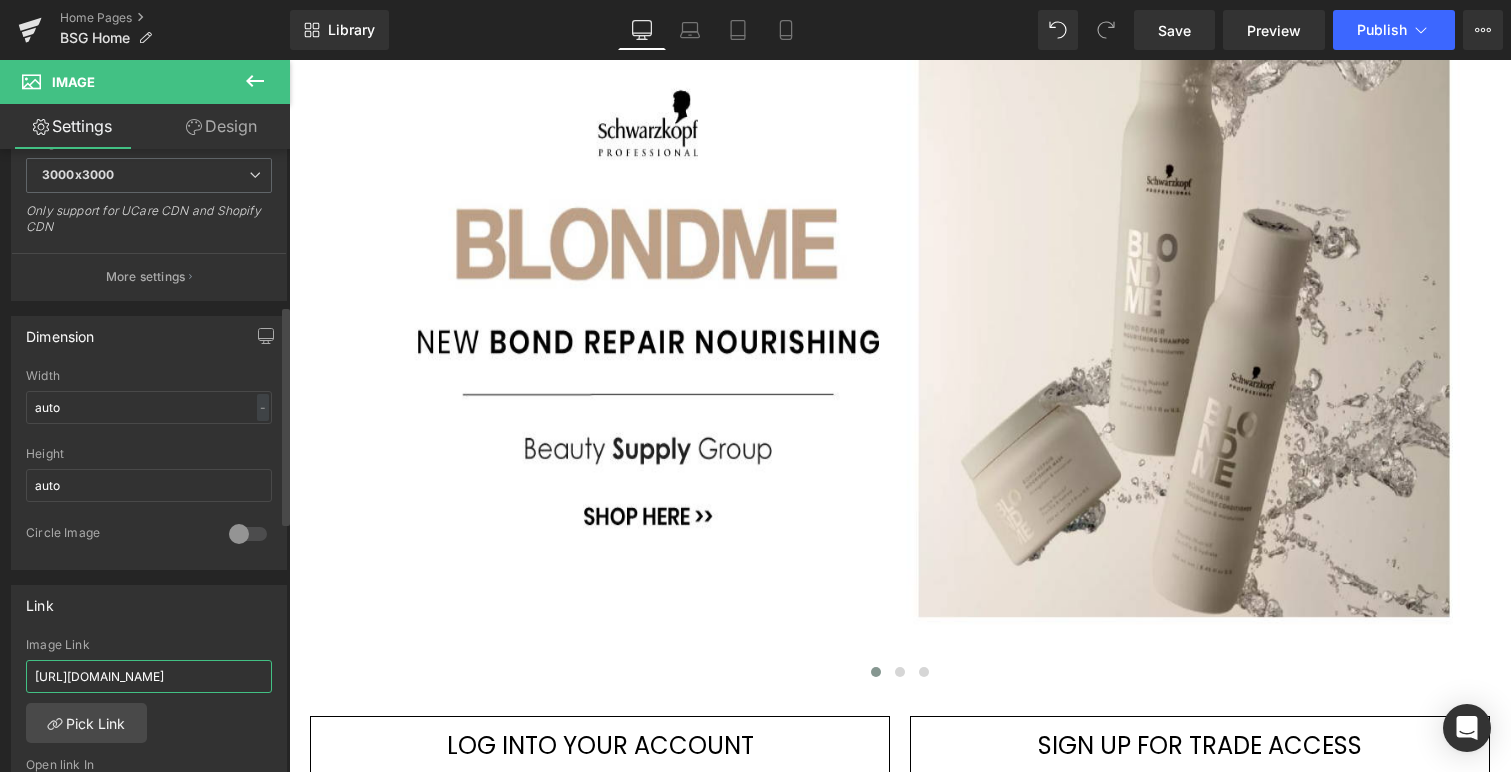 click on "[URL][DOMAIN_NAME]" at bounding box center (149, 676) 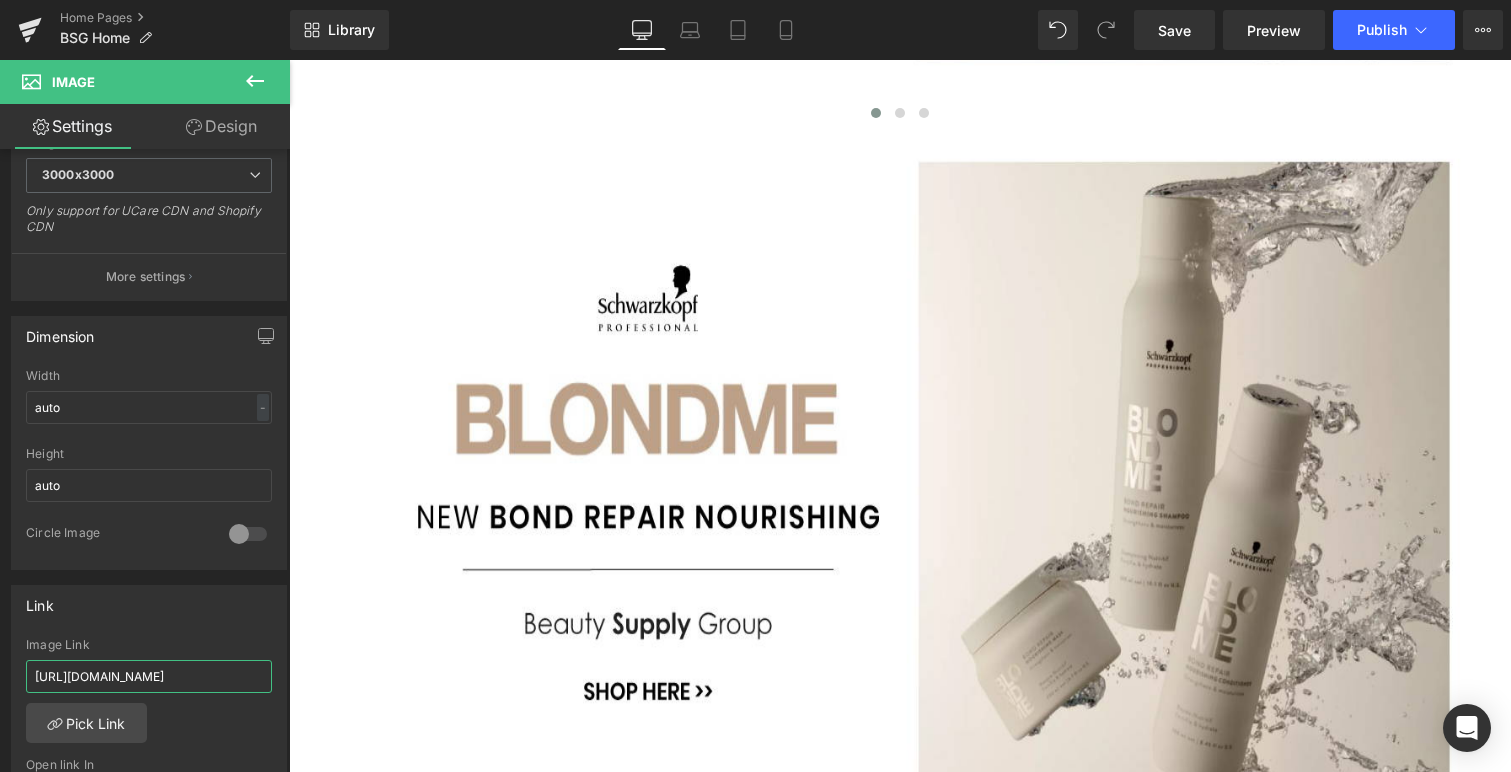 scroll, scrollTop: 967, scrollLeft: 0, axis: vertical 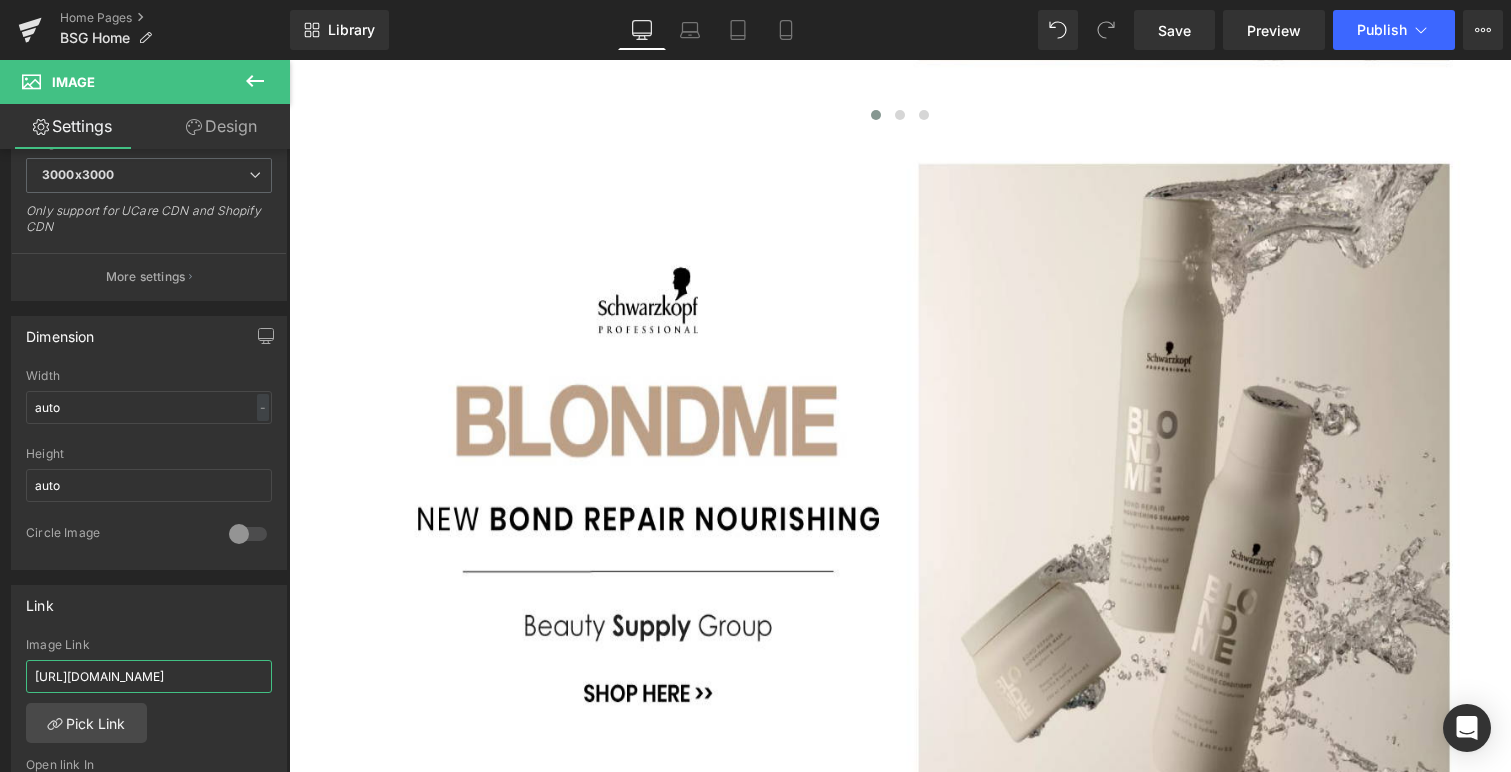 type on "[URL][DOMAIN_NAME]" 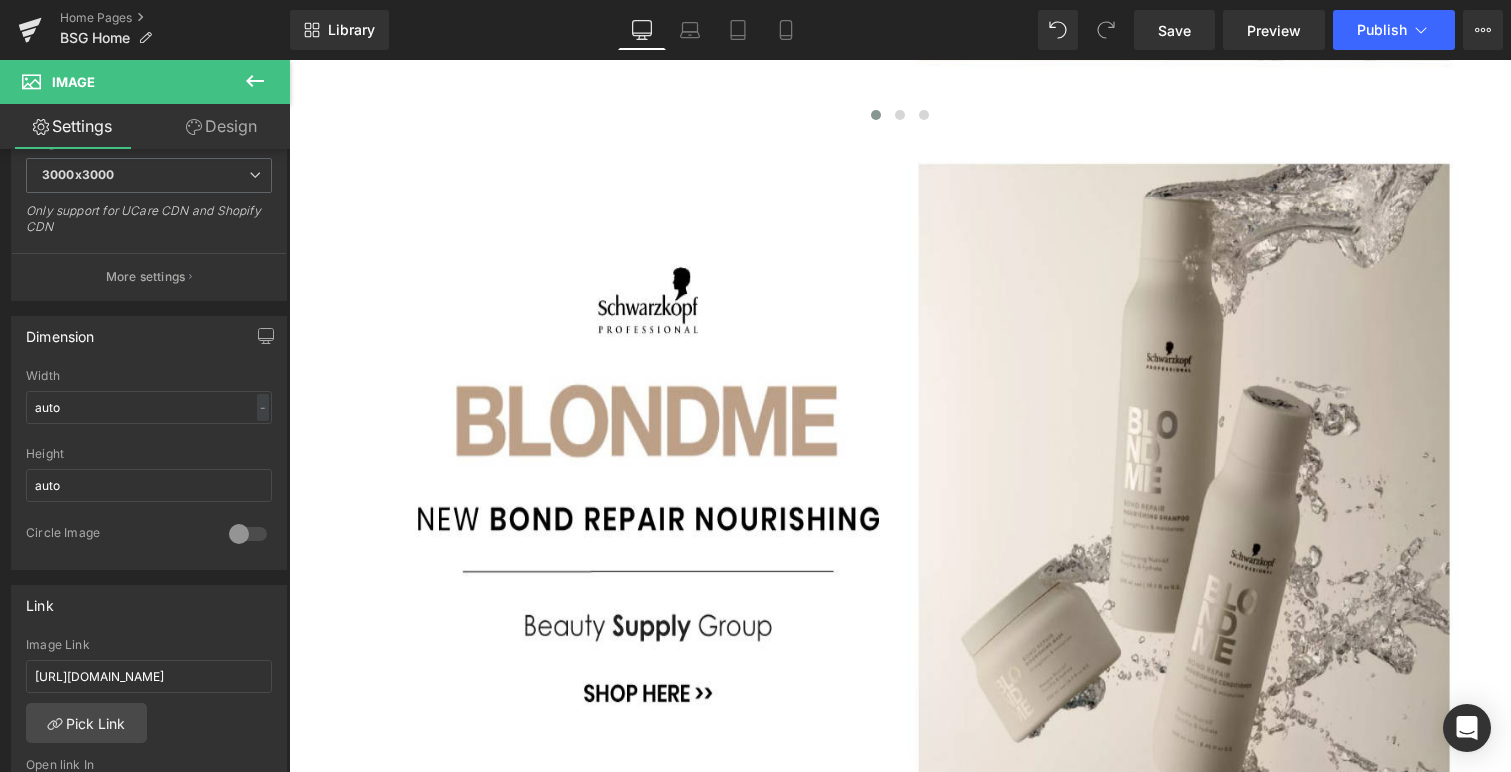 scroll, scrollTop: 0, scrollLeft: 0, axis: both 